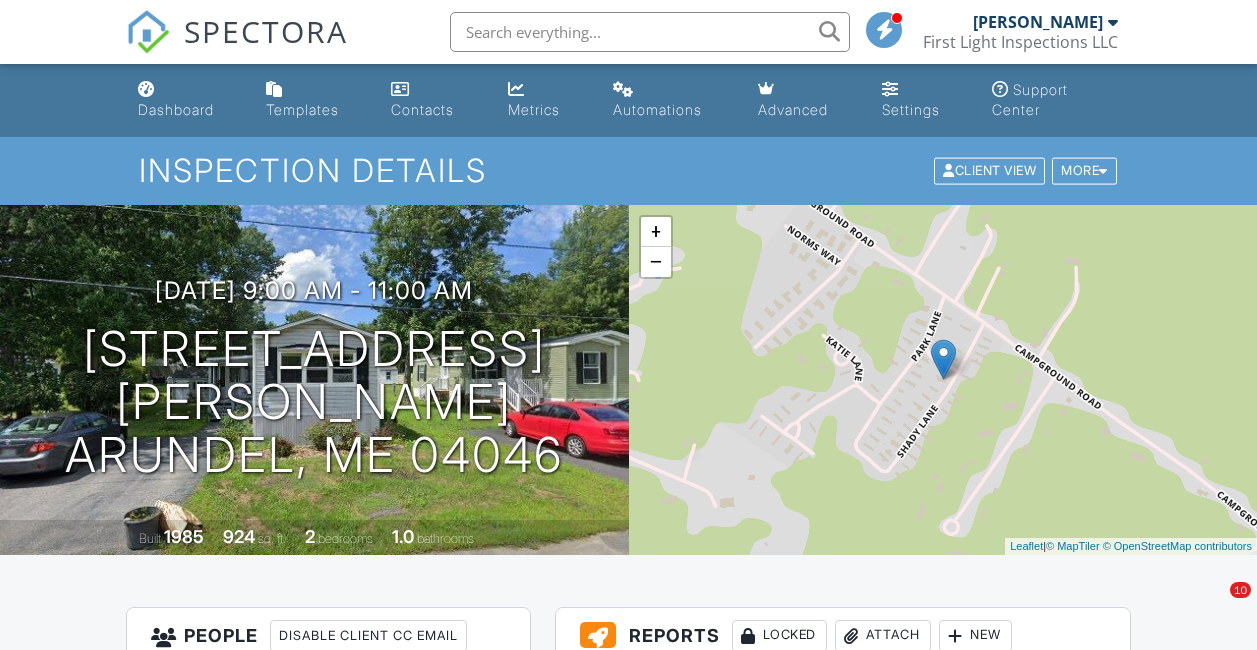 scroll, scrollTop: 0, scrollLeft: 0, axis: both 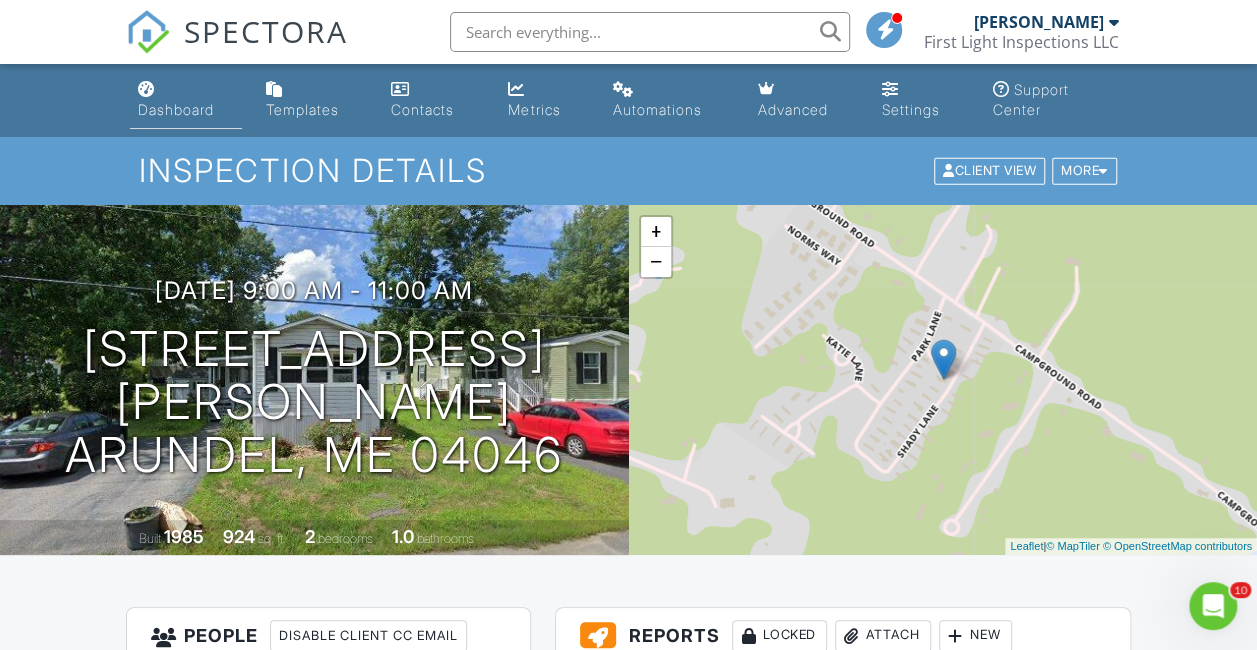 click on "Dashboard" at bounding box center (176, 109) 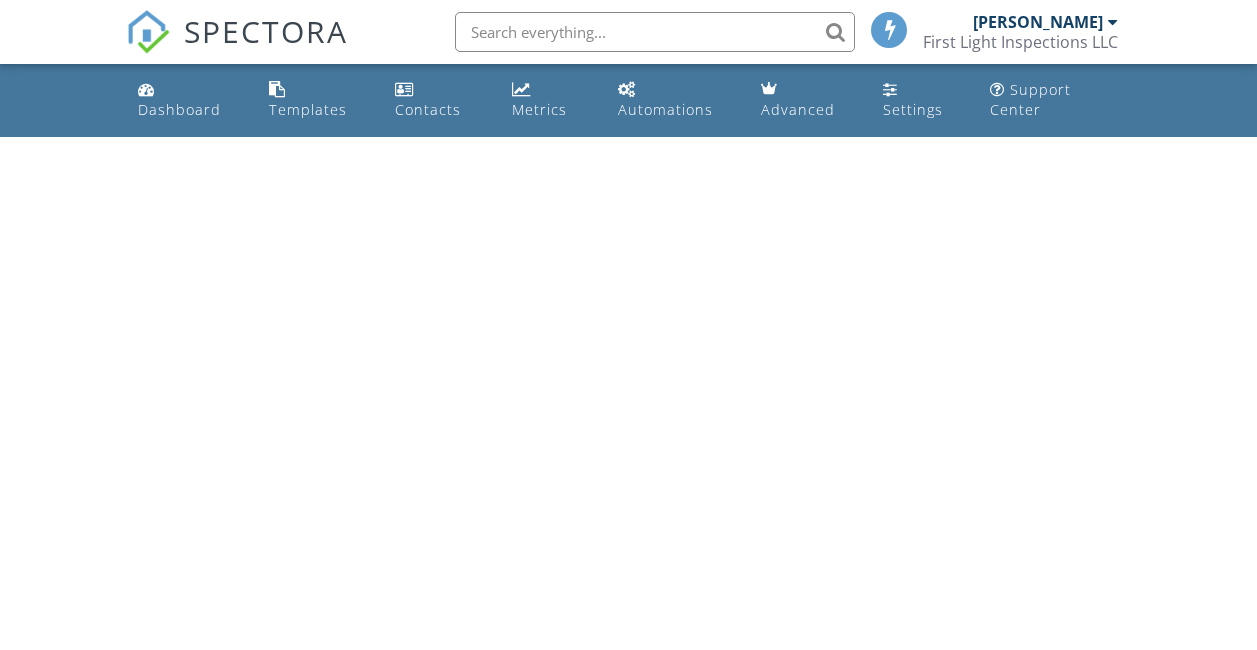 scroll, scrollTop: 0, scrollLeft: 0, axis: both 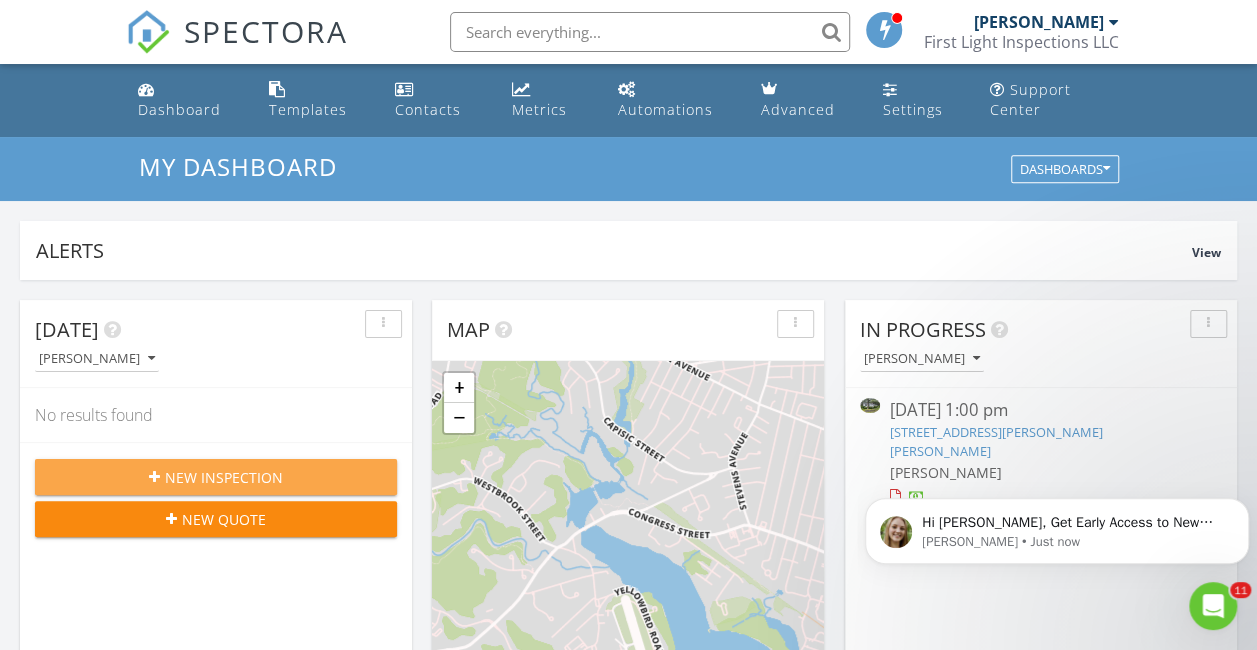click on "New Inspection" at bounding box center (224, 477) 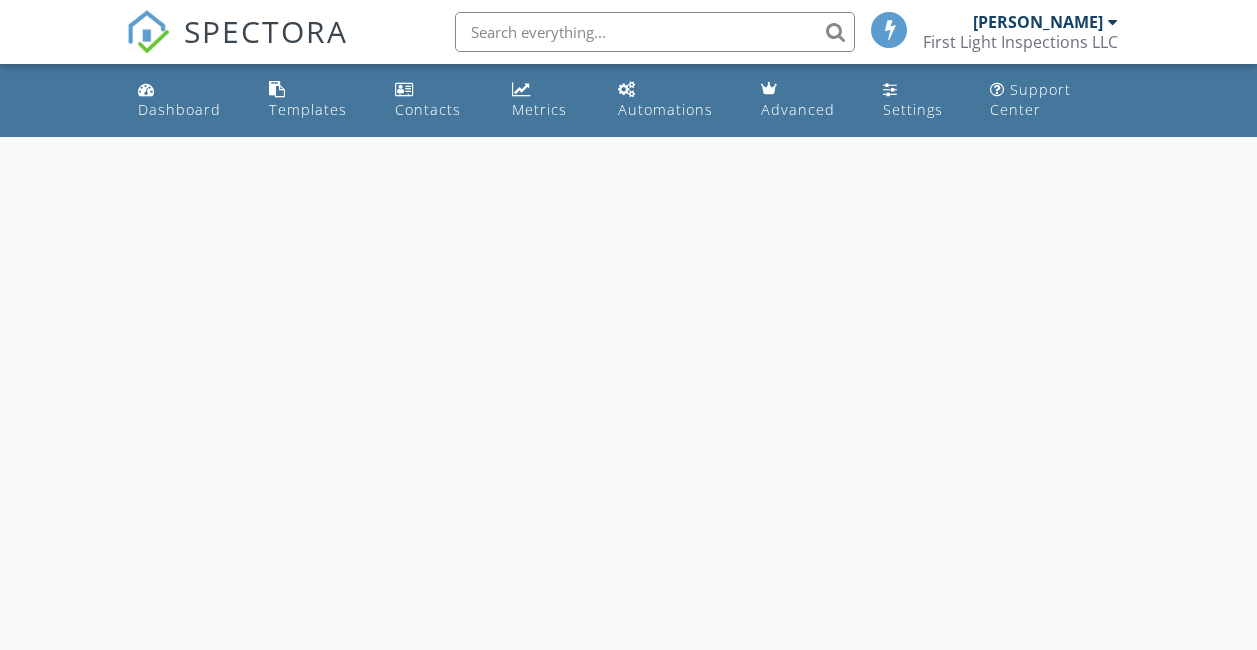 scroll, scrollTop: 0, scrollLeft: 0, axis: both 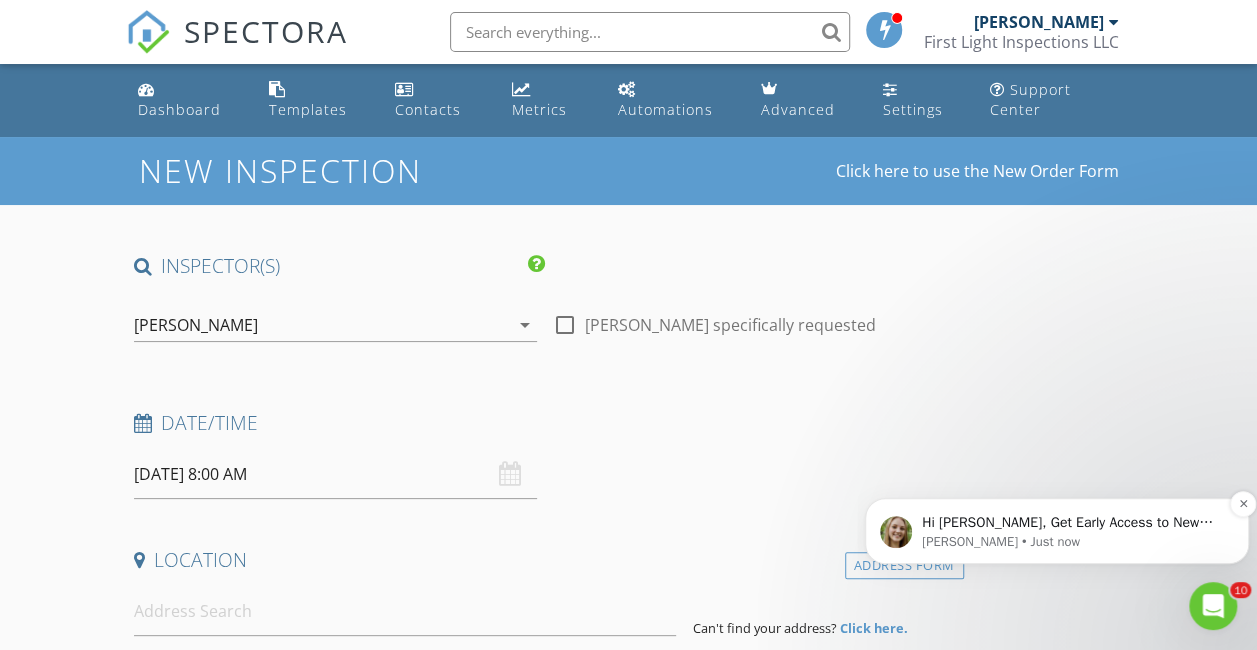click on "Hi Nathan, Get Early Access to New Report Writing Features &amp; Updates Want to be the first to try Spectora’s latest updates? Join our early access group and be the first to use new features before they’re released. Features and updates coming soon that you will get early access to include: Update: The upgraded Rapid Fire Camera, New: Photo preview before adding images to a report, New: The .5 camera lens" at bounding box center [1073, 523] 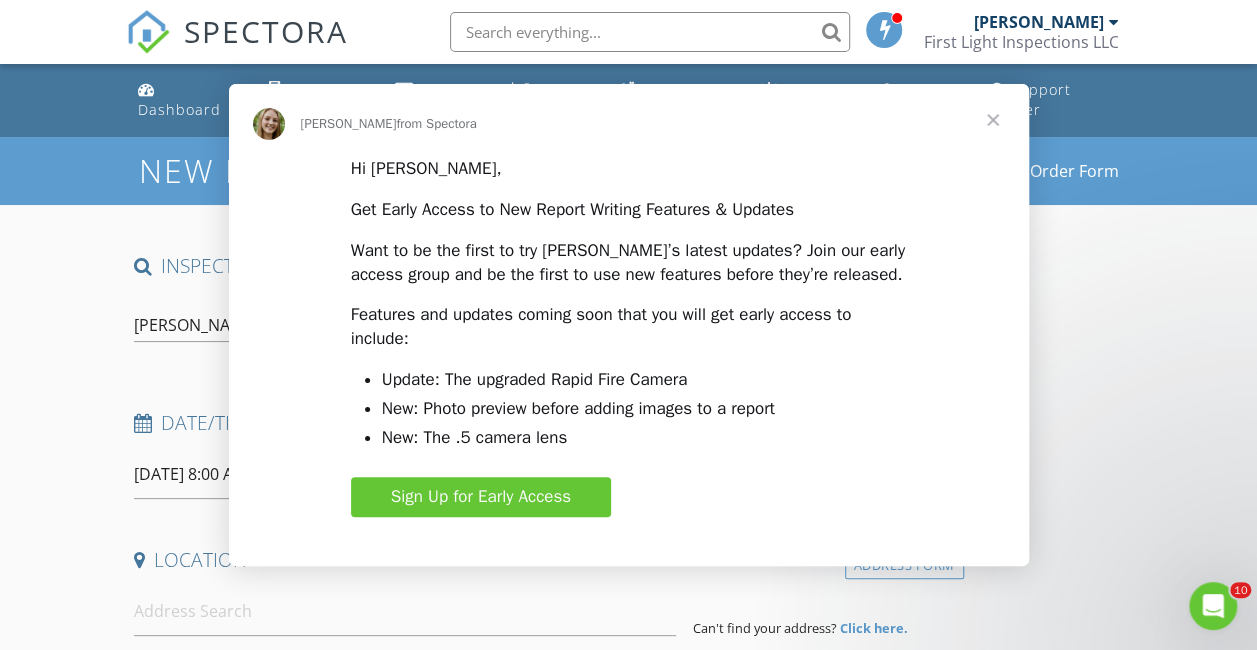 scroll, scrollTop: 0, scrollLeft: 0, axis: both 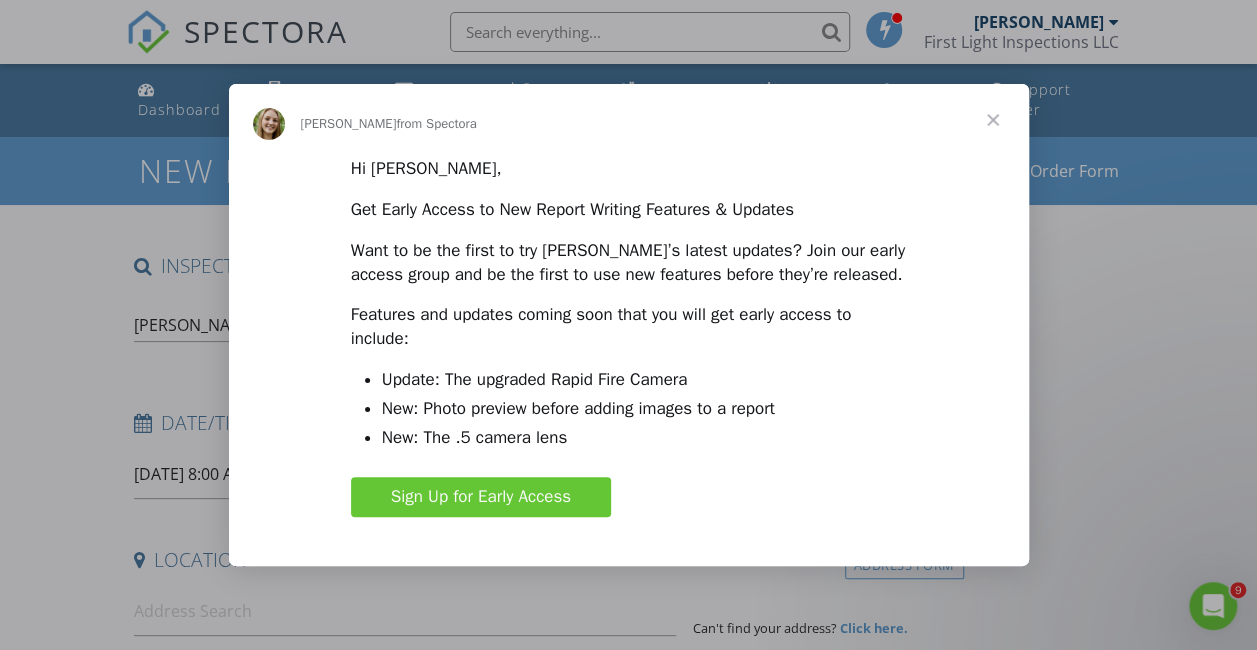 click at bounding box center [993, 120] 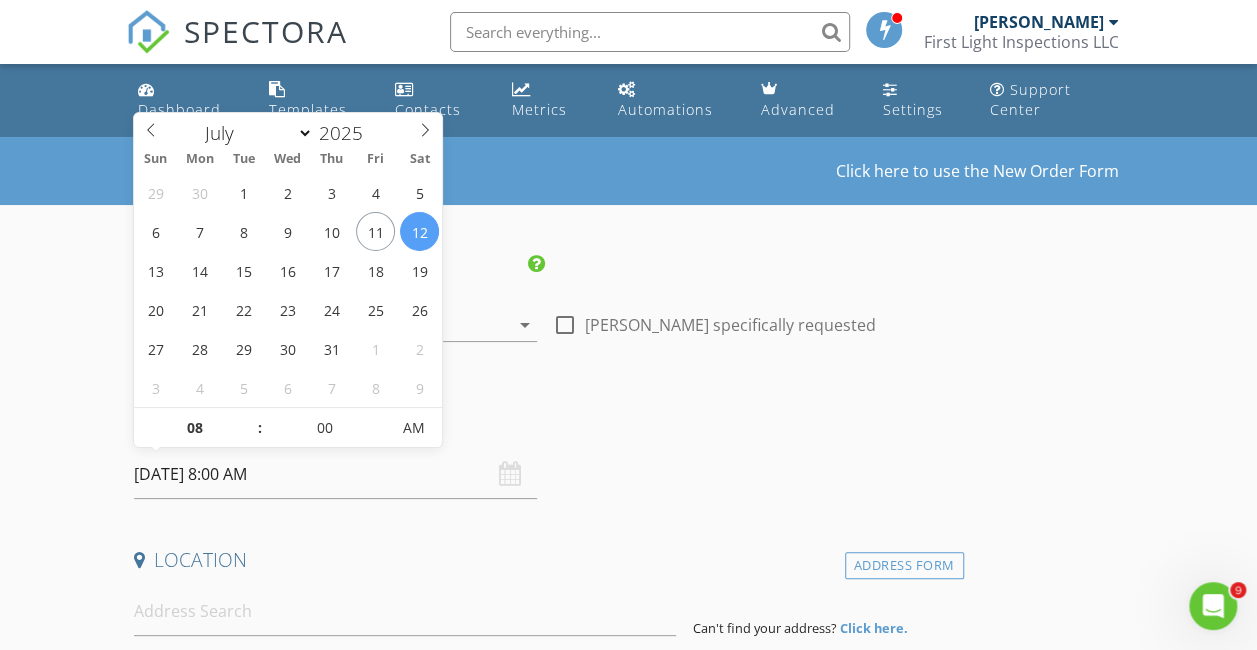 click on "[DATE] 8:00 AM" at bounding box center (335, 474) 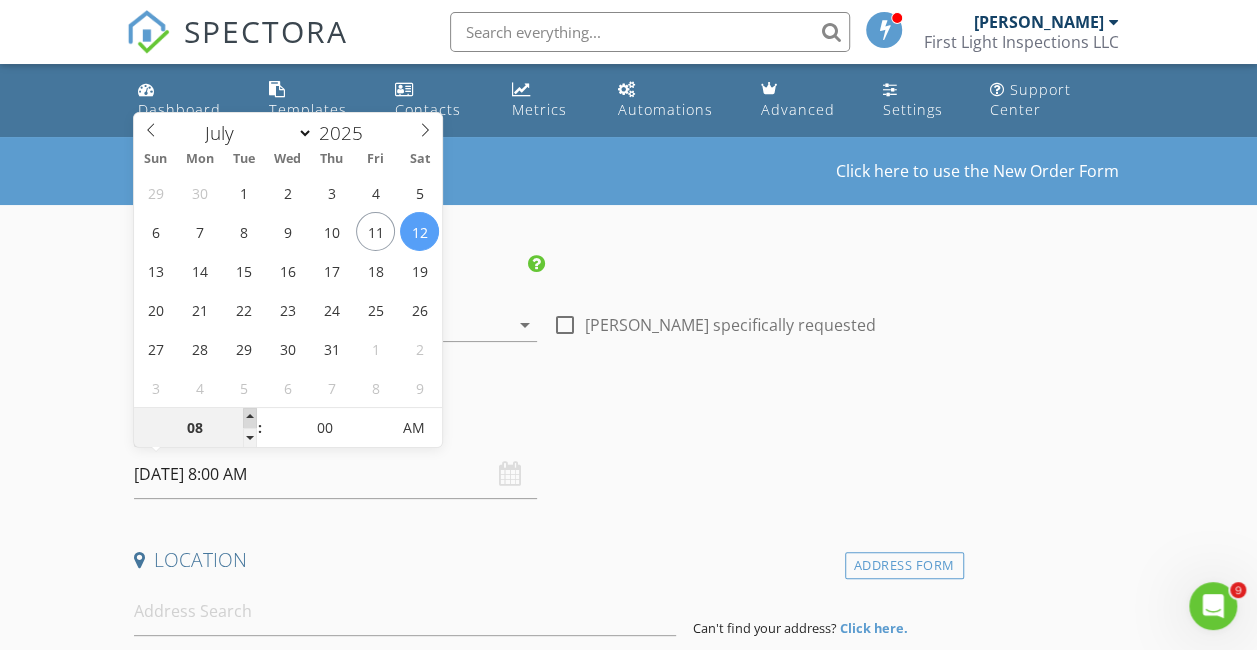 type on "09" 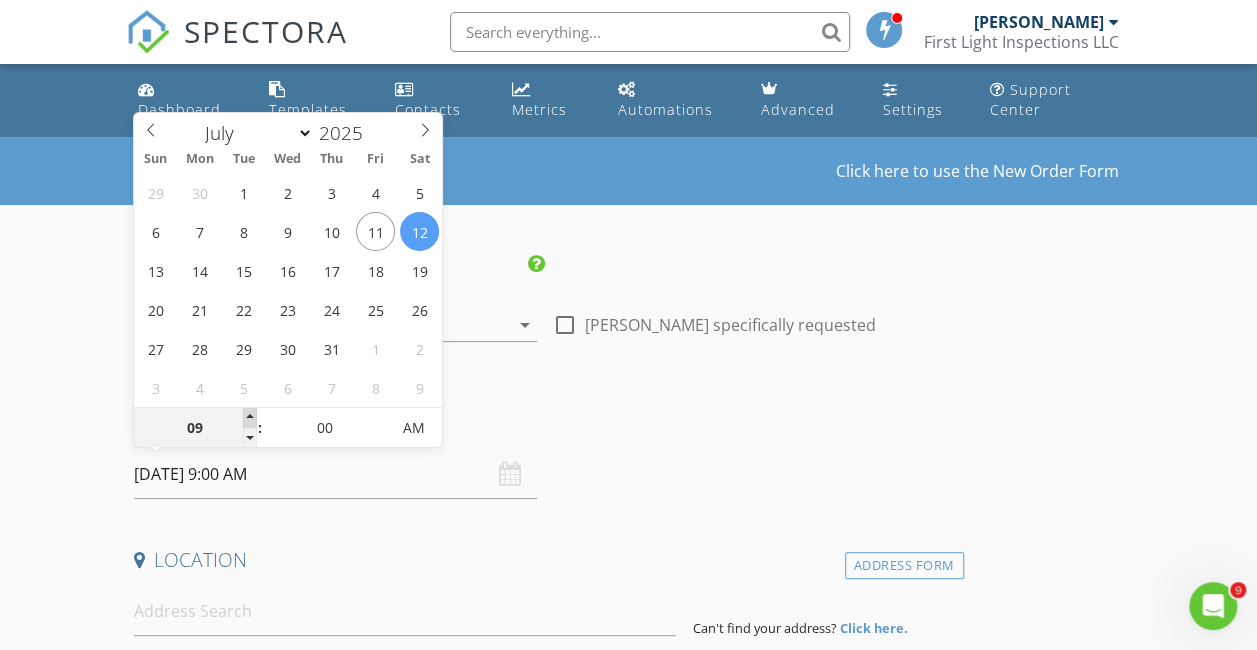click at bounding box center (250, 418) 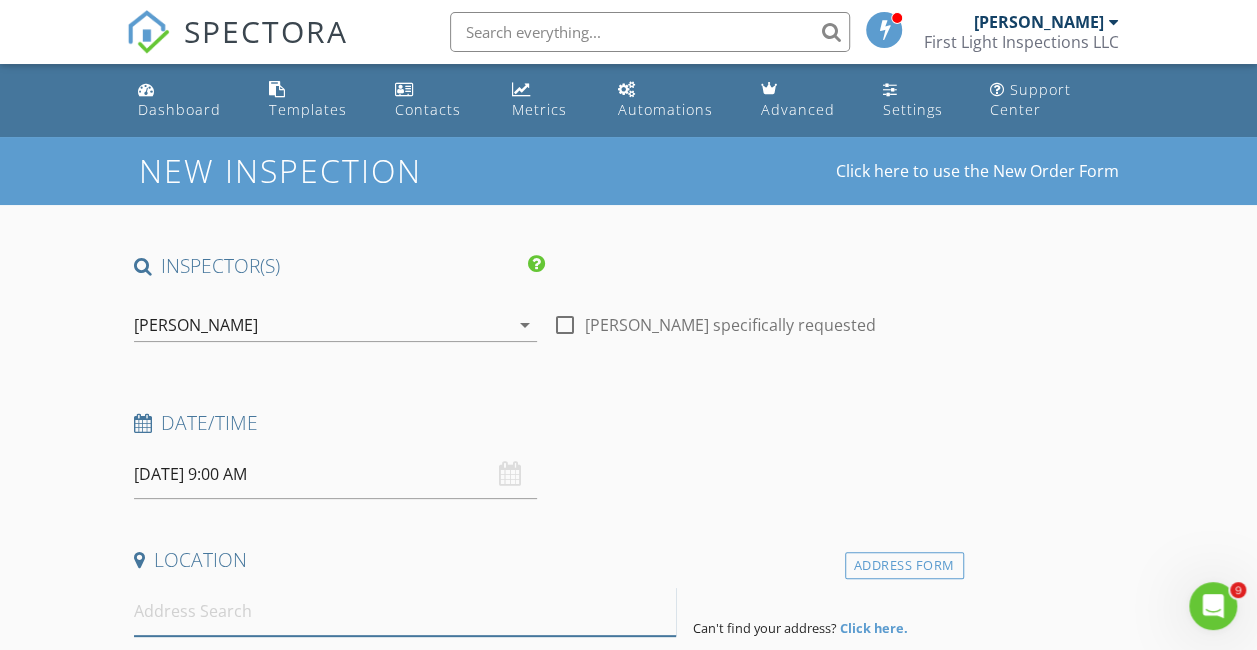 click at bounding box center [405, 611] 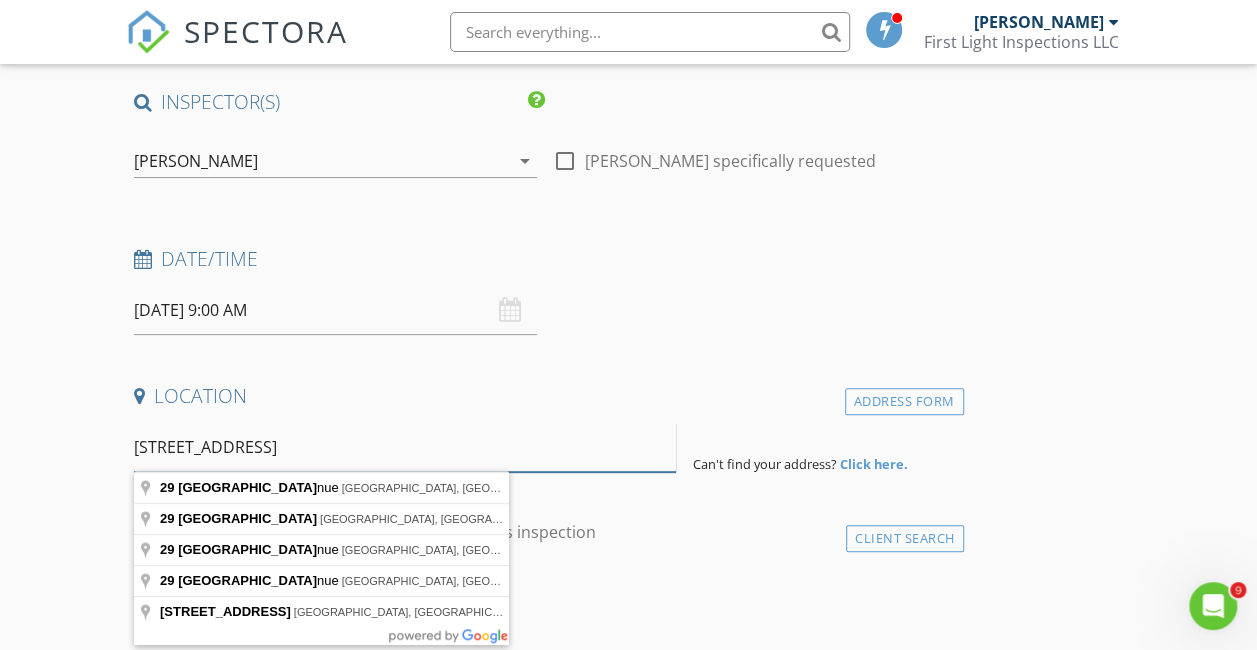scroll, scrollTop: 210, scrollLeft: 0, axis: vertical 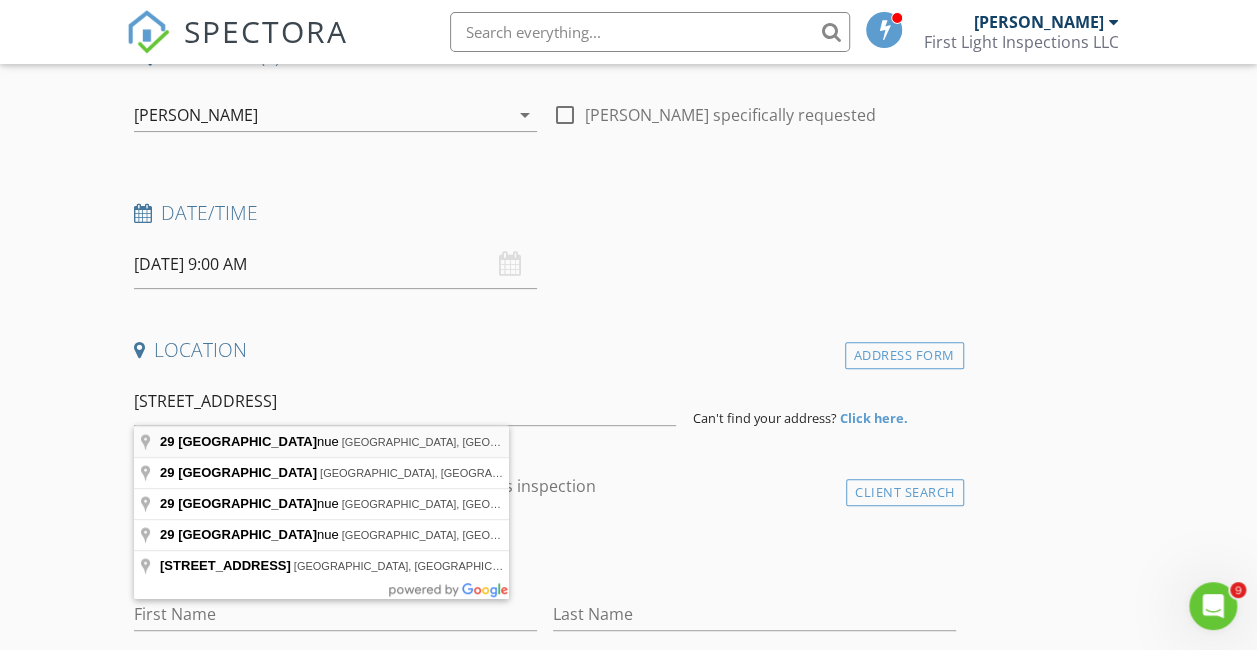 type on "29 Fairmount Avenue, Auburn, ME, USA" 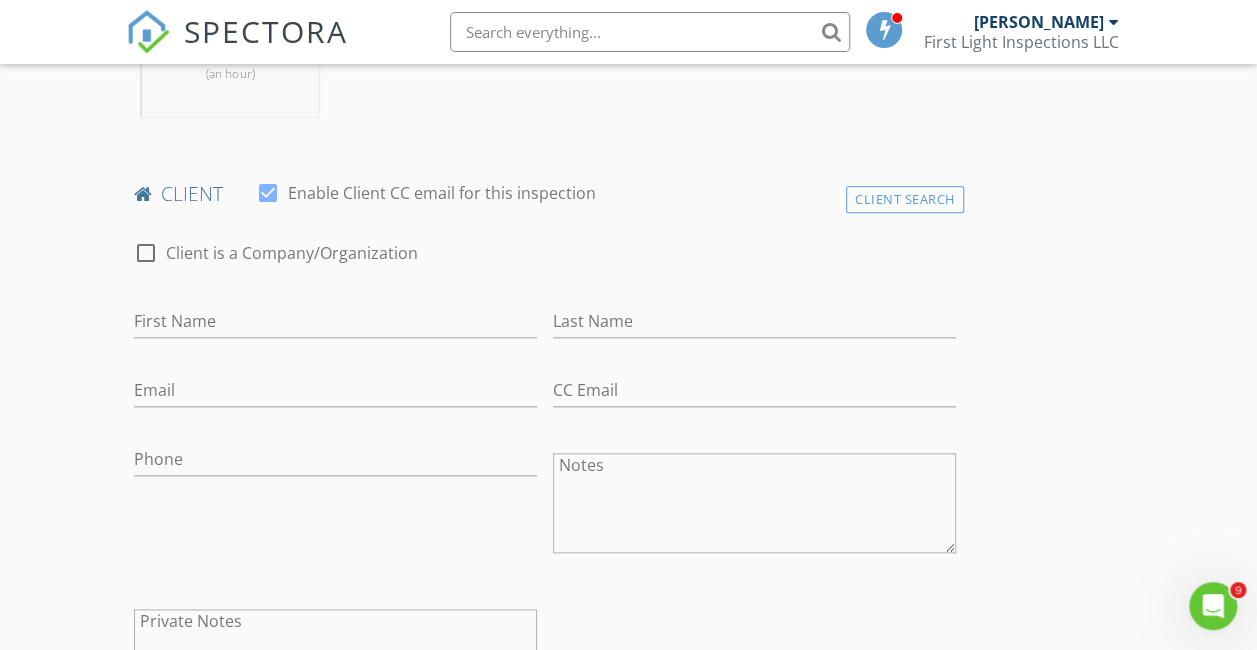 scroll, scrollTop: 924, scrollLeft: 0, axis: vertical 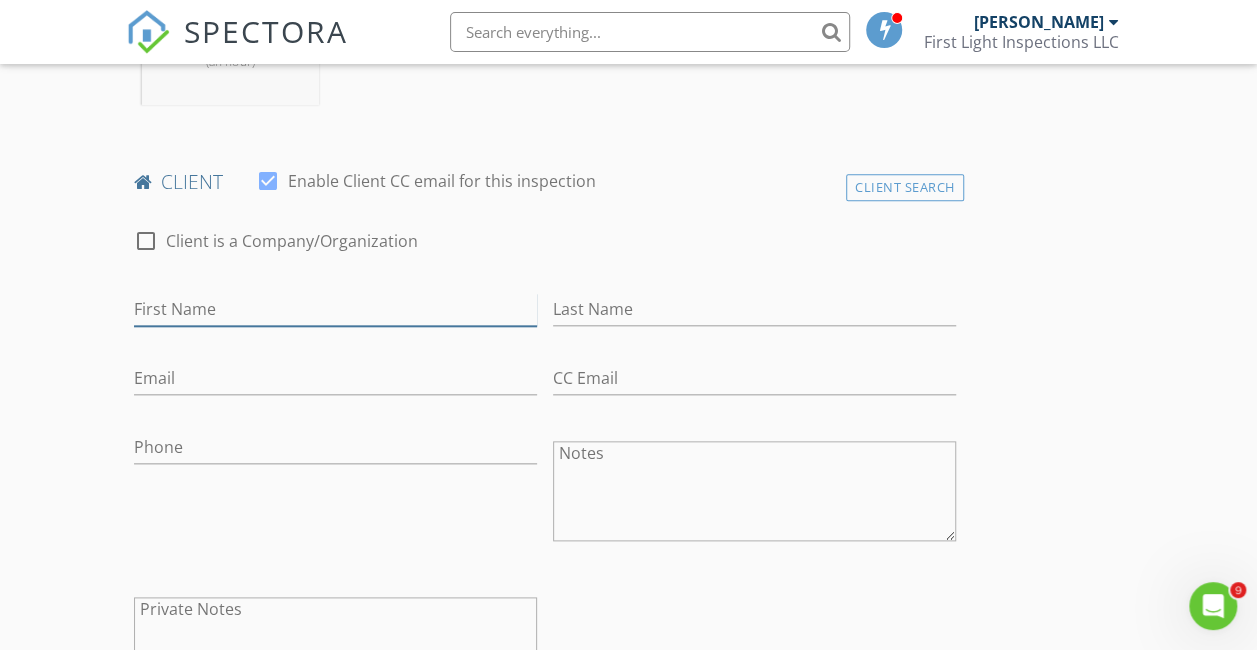 click on "First Name" at bounding box center (335, 309) 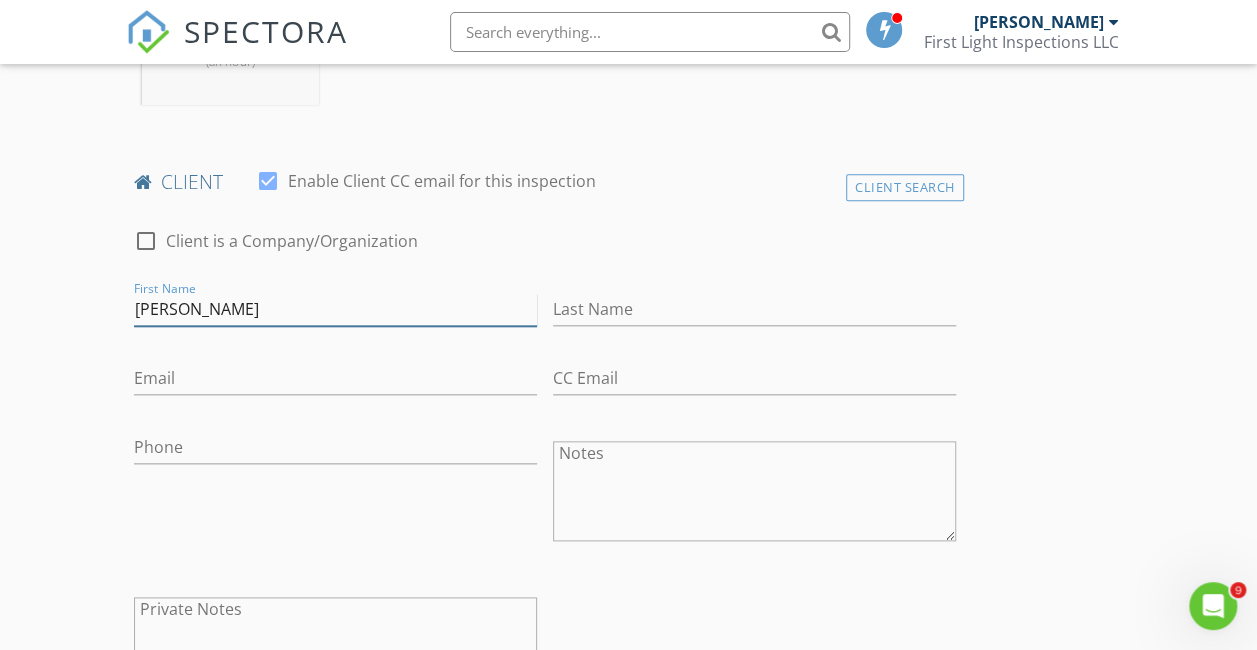 type on "Jake" 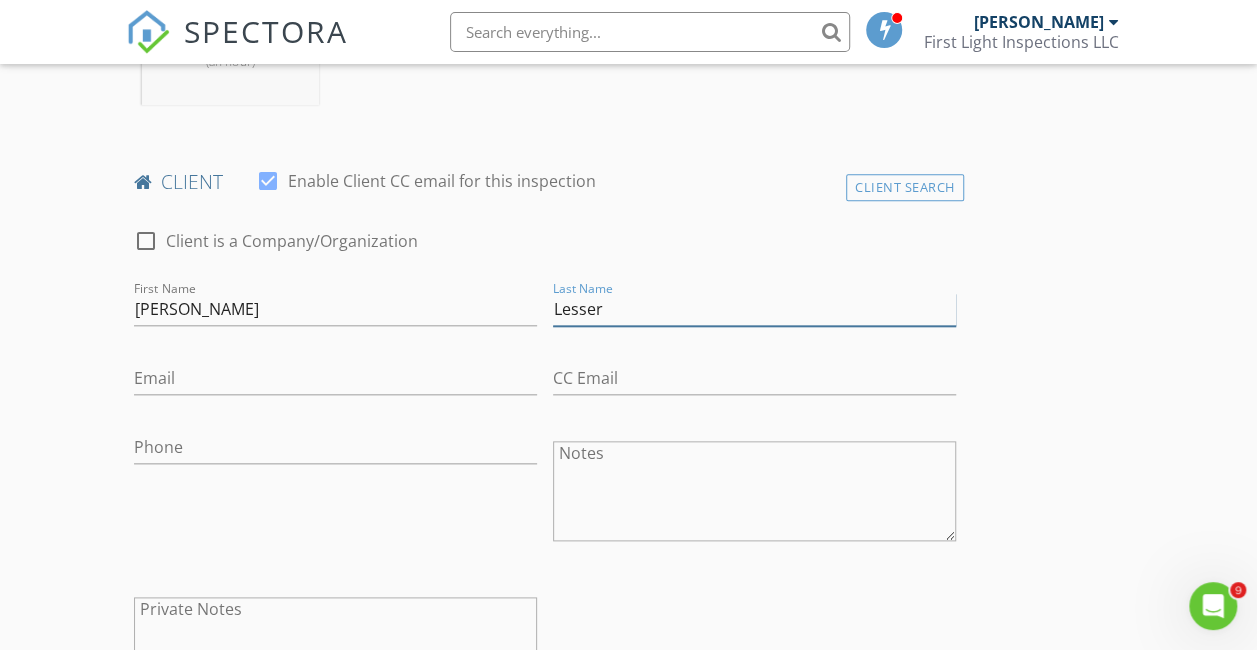type on "Lesser" 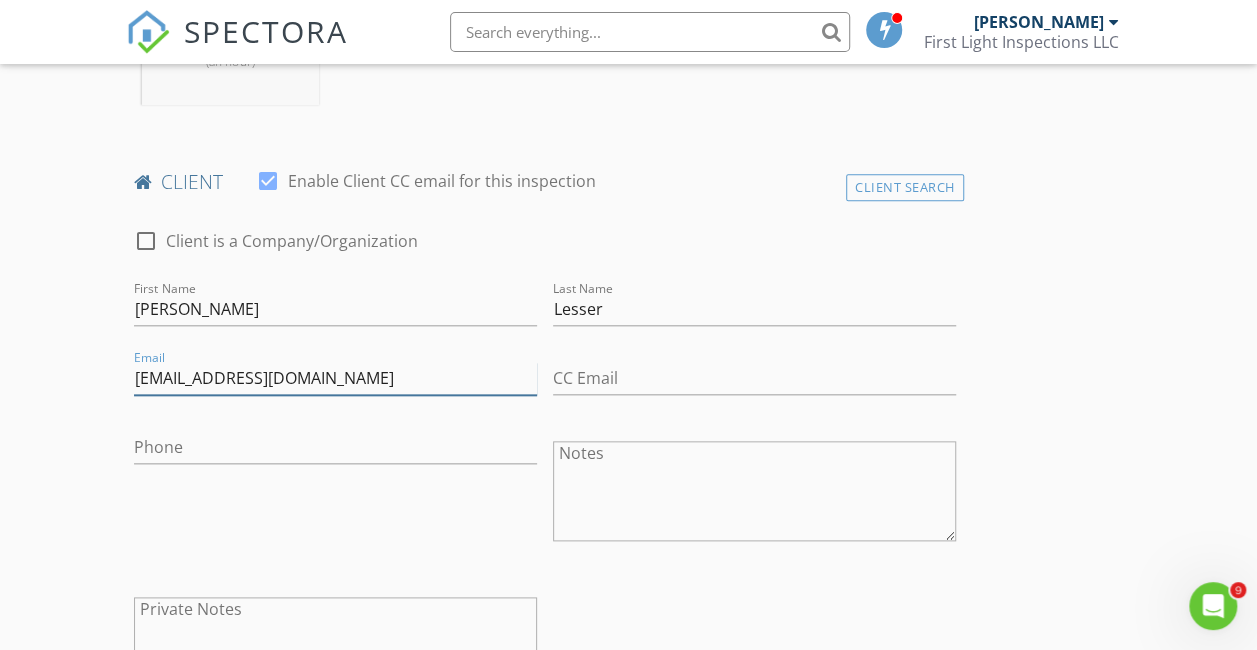 type on "lesserjake21@gmail.com" 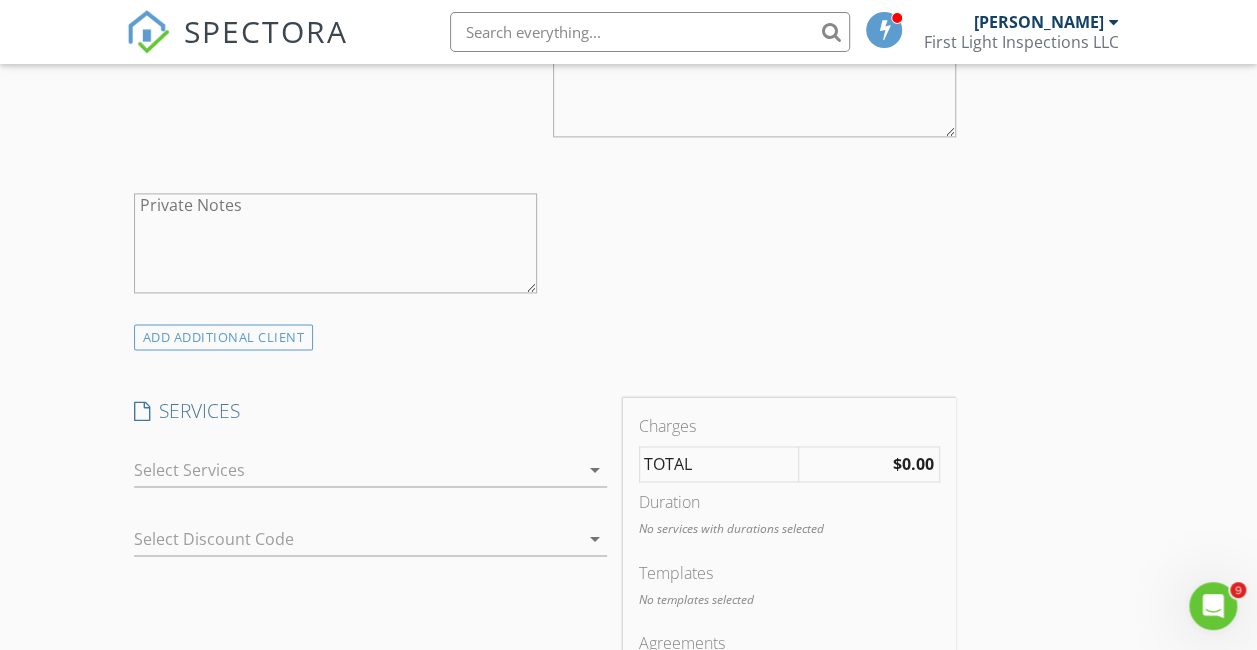 scroll, scrollTop: 1348, scrollLeft: 0, axis: vertical 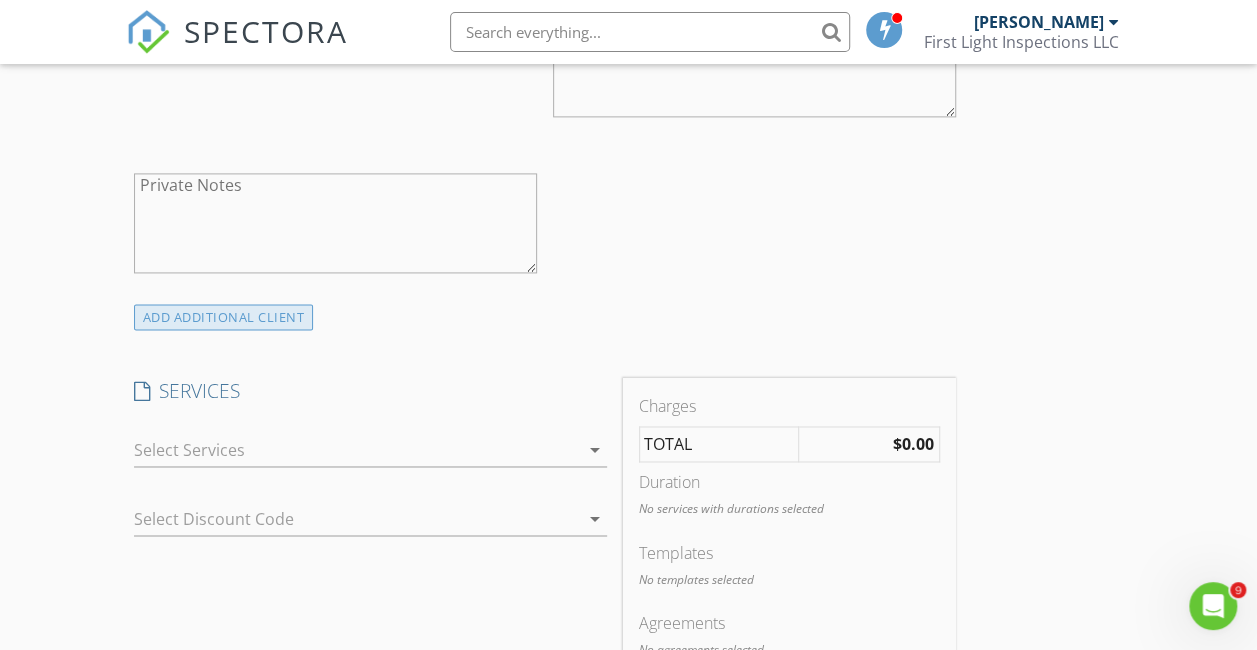 click on "ADD ADDITIONAL client" at bounding box center [224, 317] 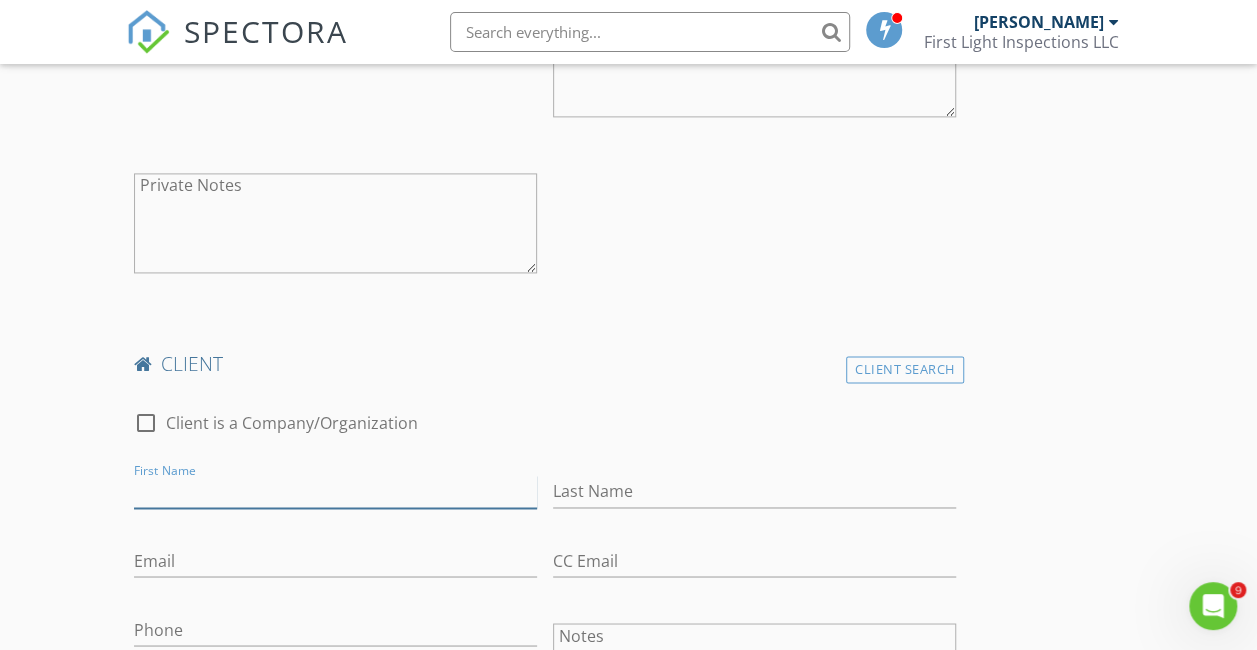 click on "First Name" at bounding box center (335, 491) 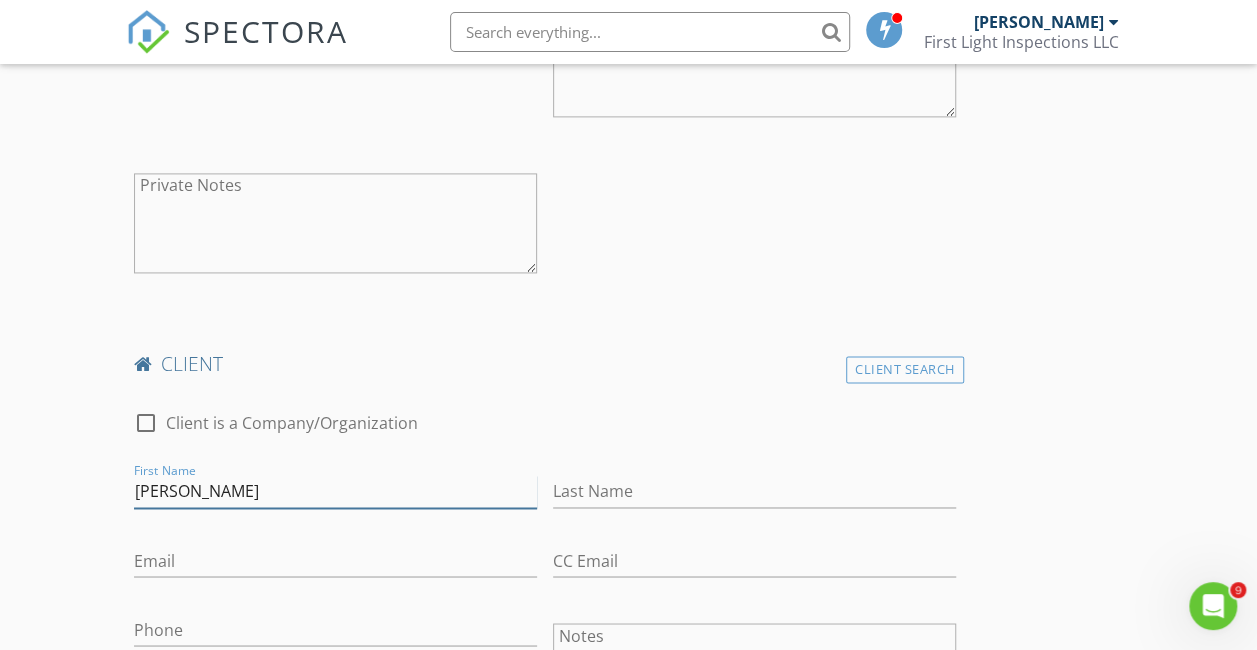 type on "Eddie" 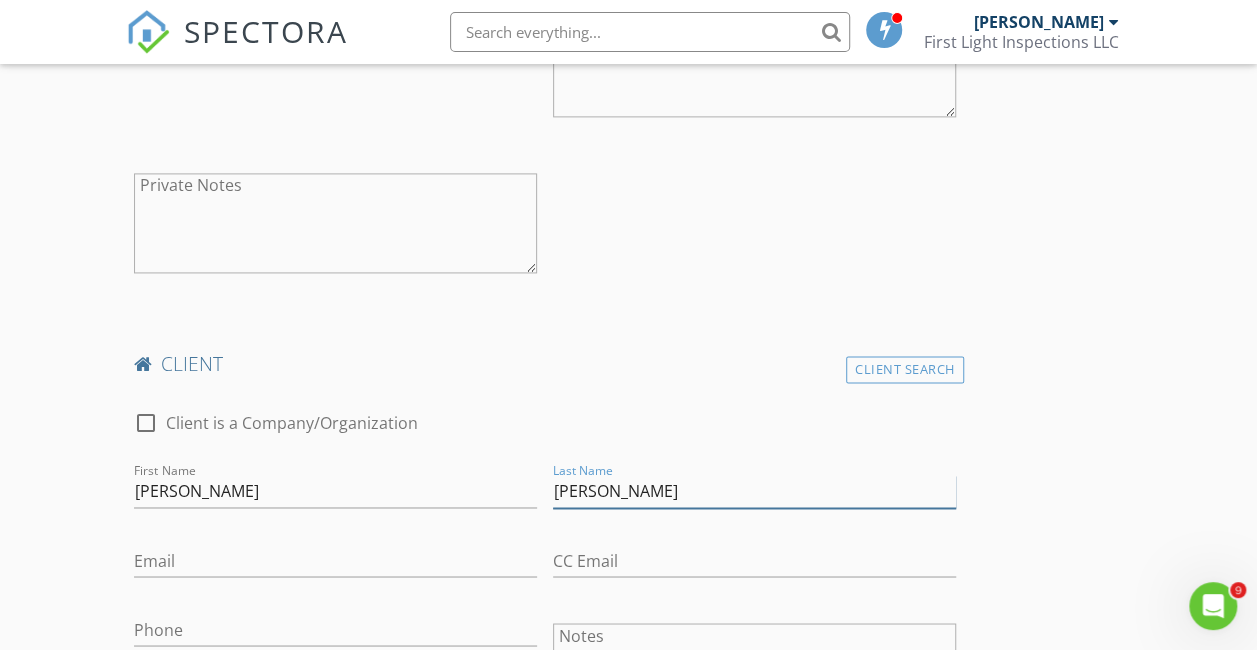 type on "Seeley" 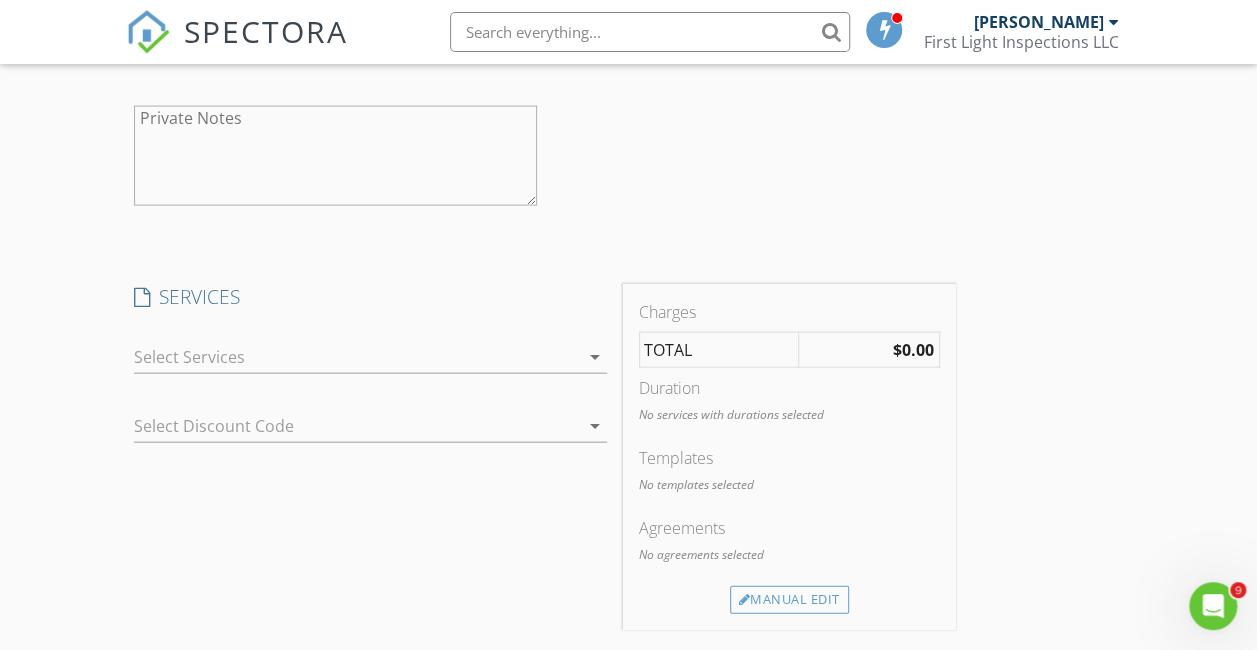 scroll, scrollTop: 2118, scrollLeft: 0, axis: vertical 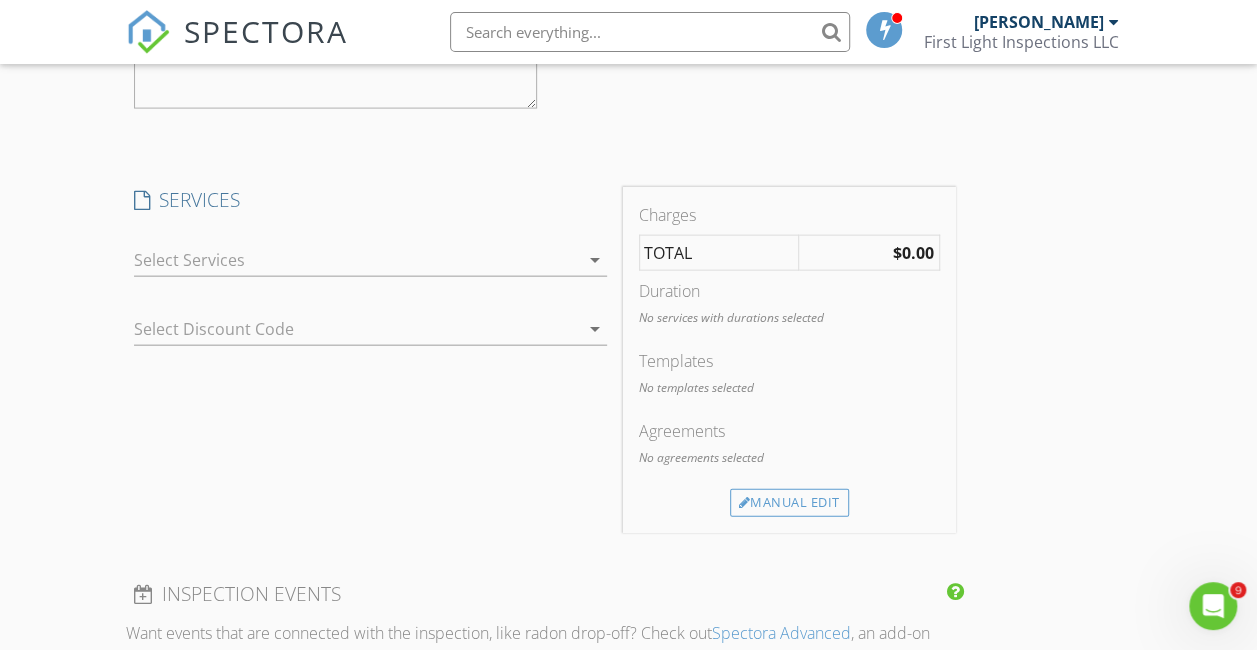 type on "eddiegrey.2001@gmail.com" 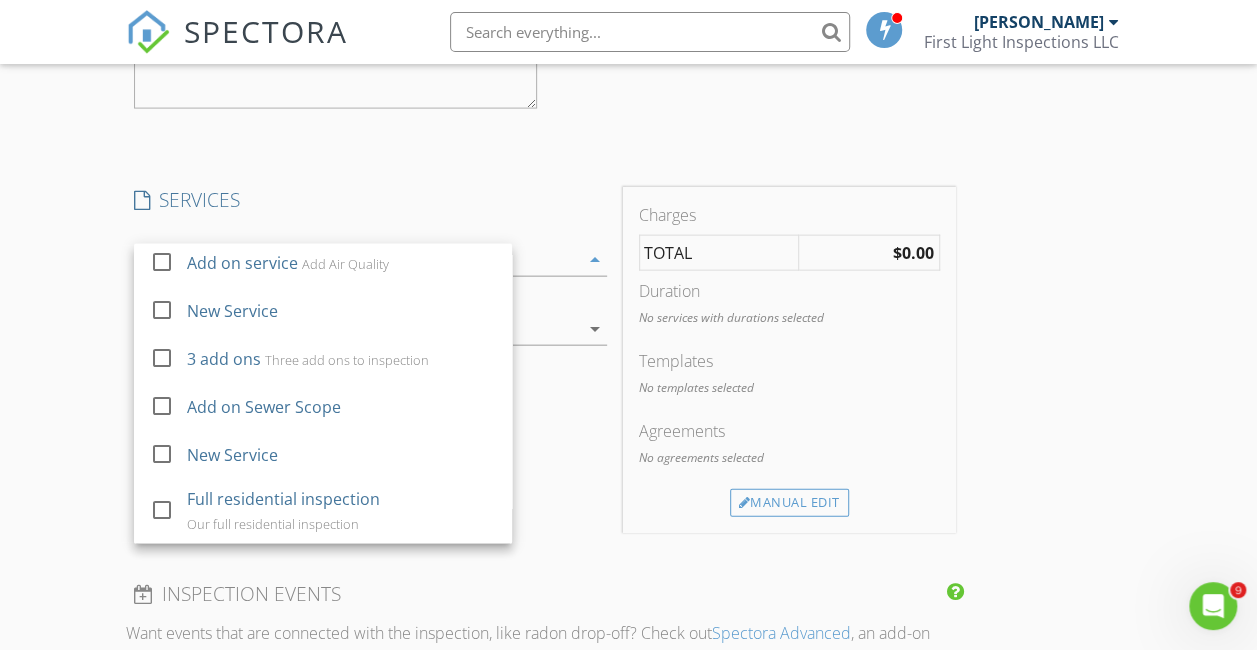 scroll, scrollTop: 969, scrollLeft: 0, axis: vertical 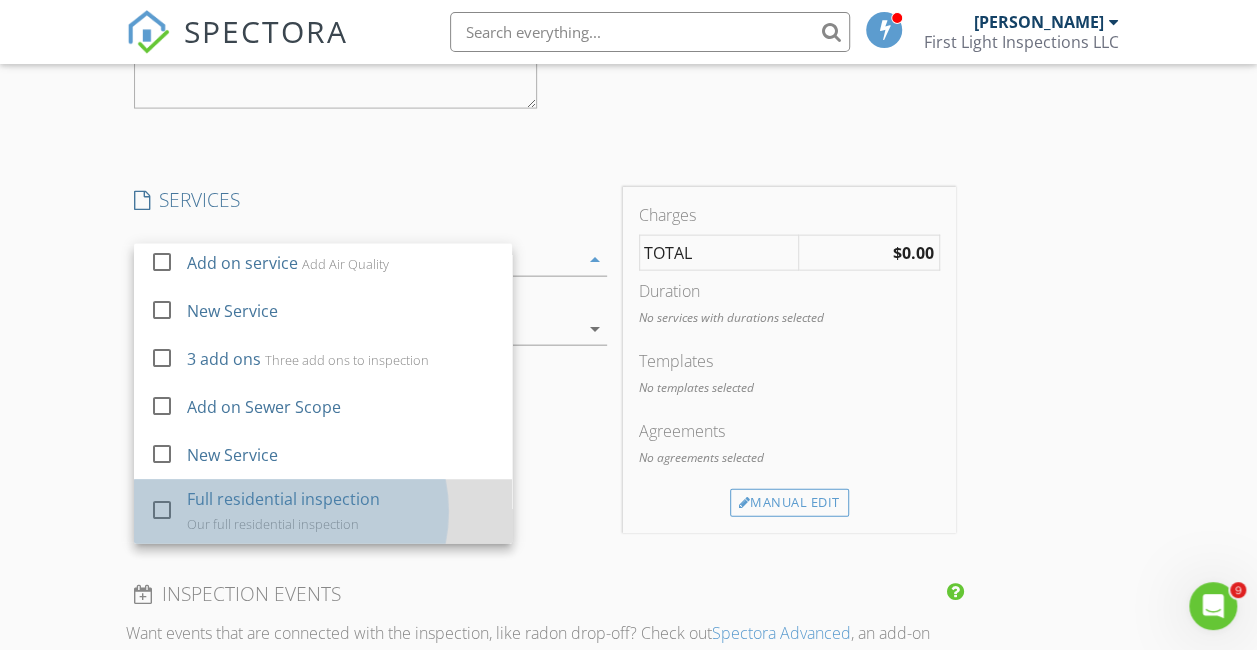 click on "Full residential inspection" at bounding box center [283, 500] 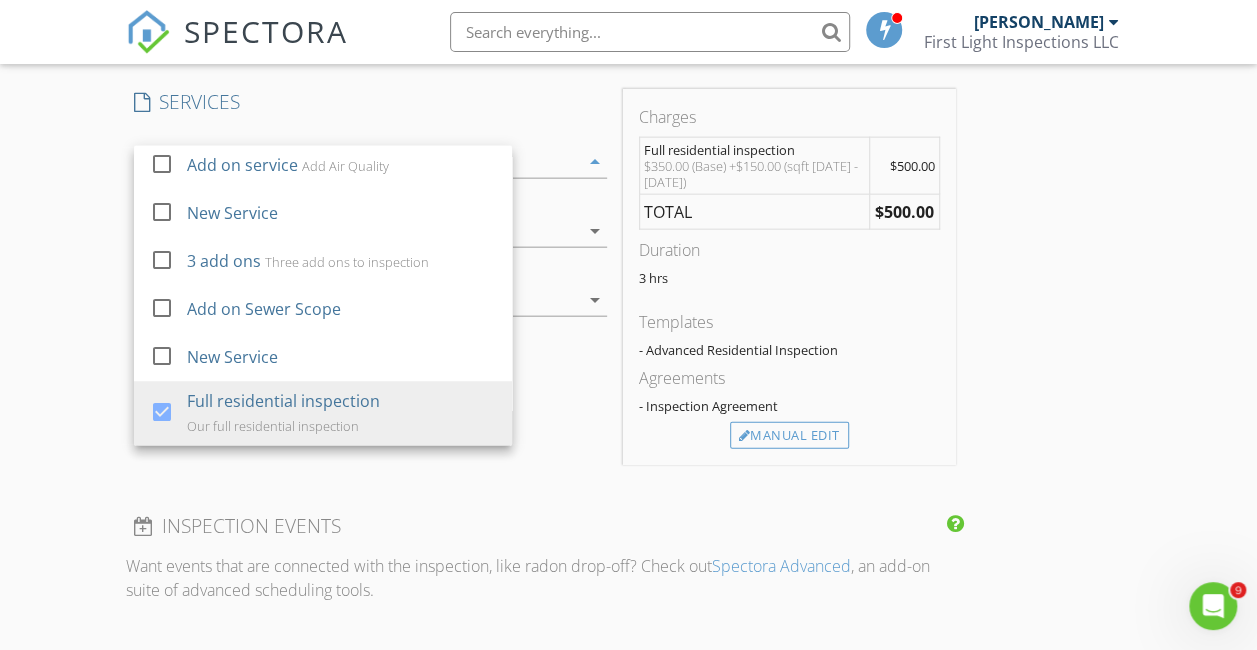 scroll, scrollTop: 2212, scrollLeft: 0, axis: vertical 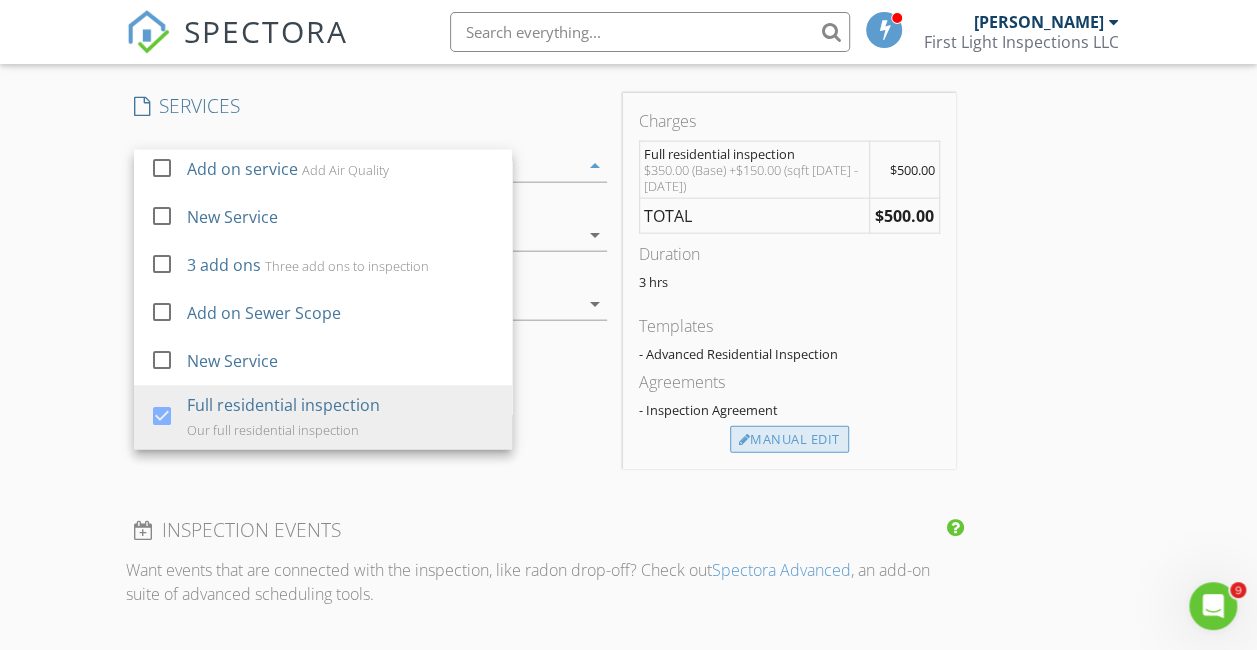 click on "Manual Edit" at bounding box center (789, 440) 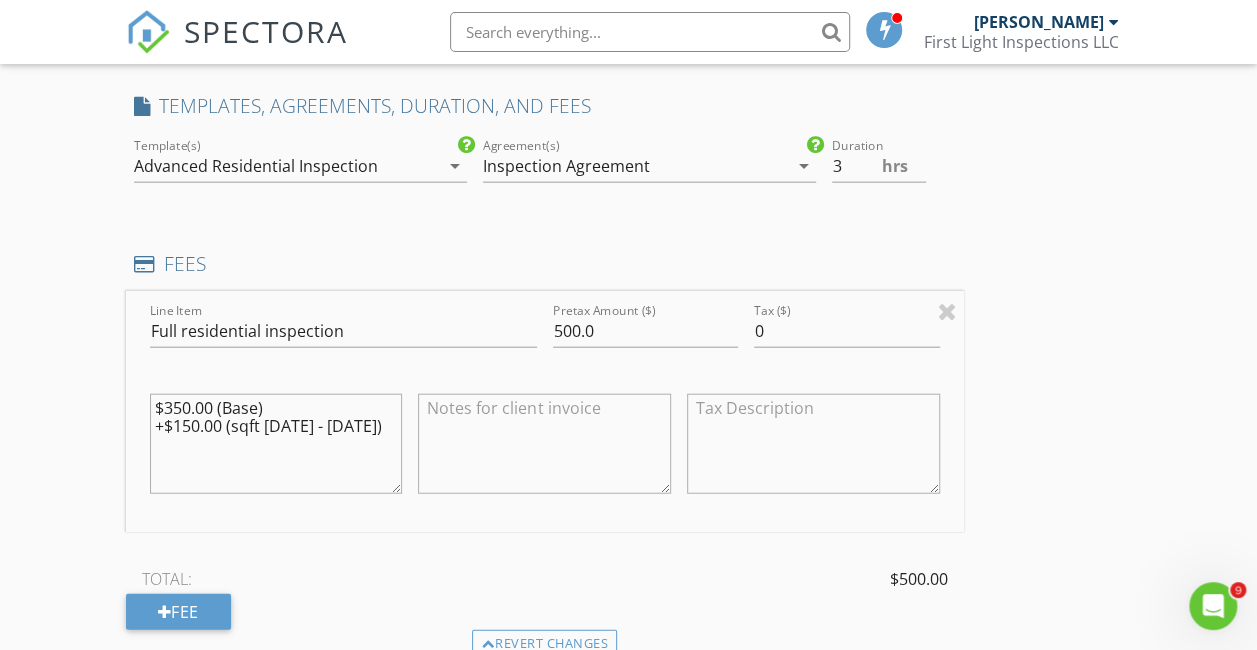 click on "Inspection Agreement" at bounding box center (566, 166) 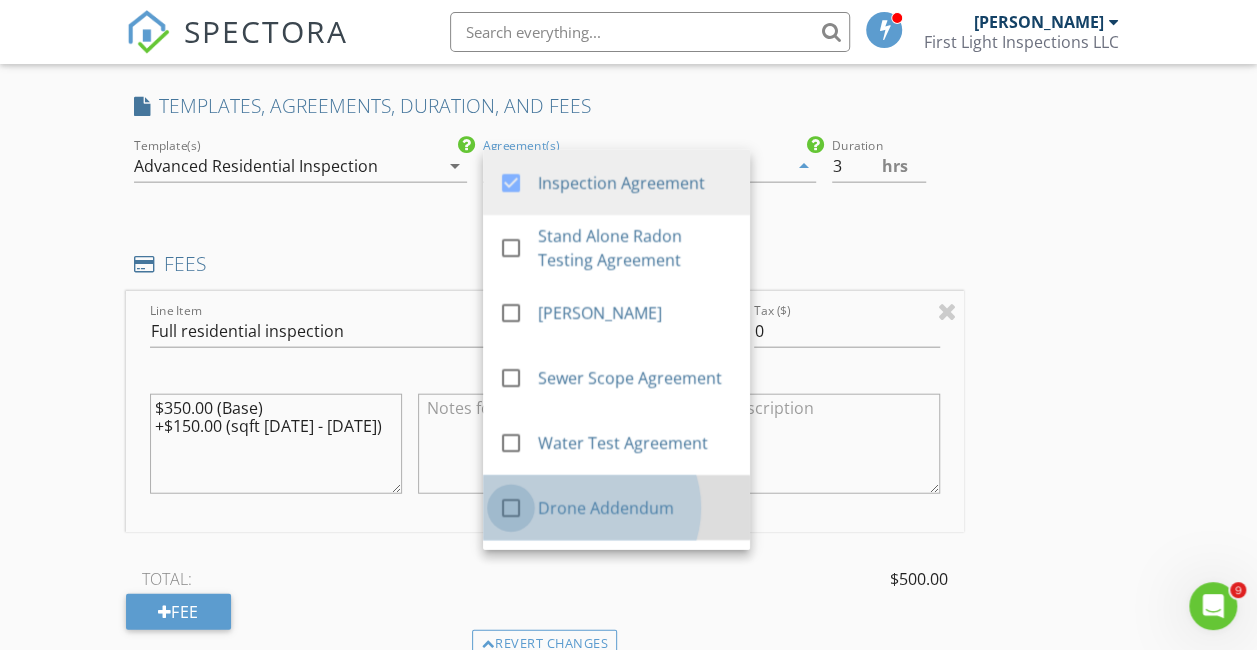 click at bounding box center (511, 508) 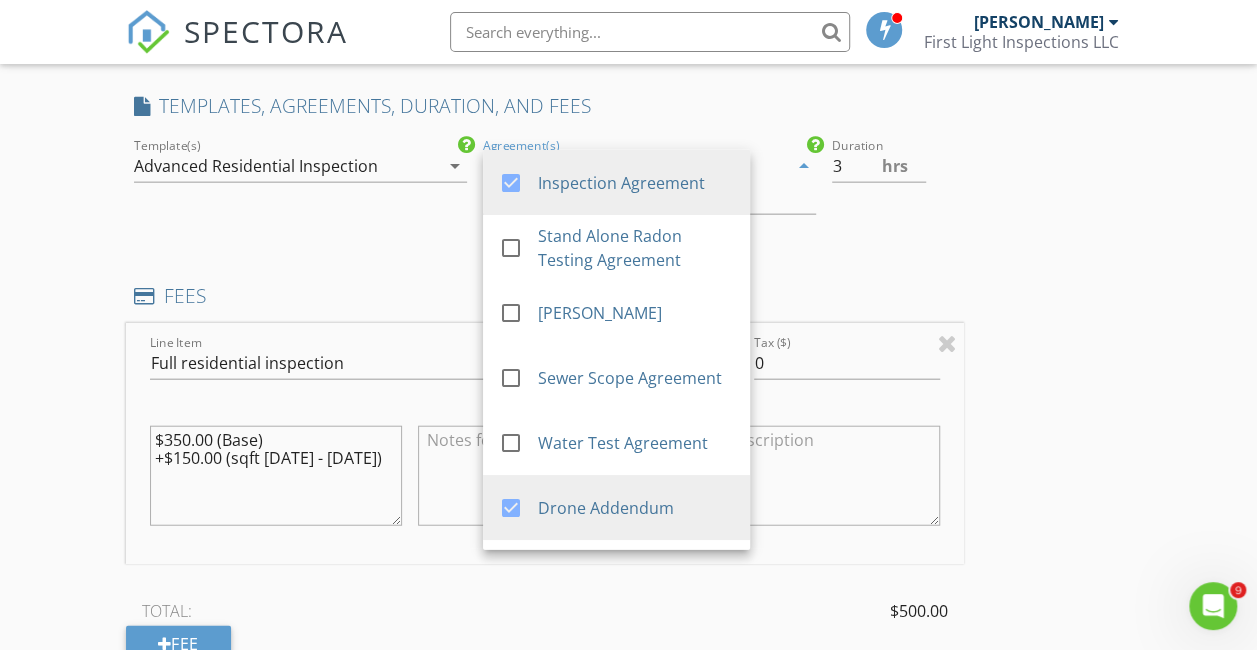 click on "INSPECTOR(S)
check_box   Nathan Belcher   PRIMARY   Nathan Belcher arrow_drop_down   check_box_outline_blank Nathan Belcher specifically requested
Date/Time
07/12/2025 9:00 AM
Location
Address Search       Address 29 Fairmount Ave   Unit   City Auburn   State ME   Zip 04210   County Androscoggin     Square Feet 1724   Year Built 1920   Foundation arrow_drop_down     Nathan Belcher     34.1 miles     (an hour)
client
check_box Enable Client CC email for this inspection   Client Search     check_box_outline_blank Client is a Company/Organization     First Name Jake   Last Name Lesser   Email lesserjake21@gmail.com   CC Email   Phone           Notes   Private Notes
client
Client Search     check_box_outline_blank Client is a Company/Organization     First Name Eddie   Last Name Seeley   Email eddiegrey.2001@gmail.com" at bounding box center (629, 95) 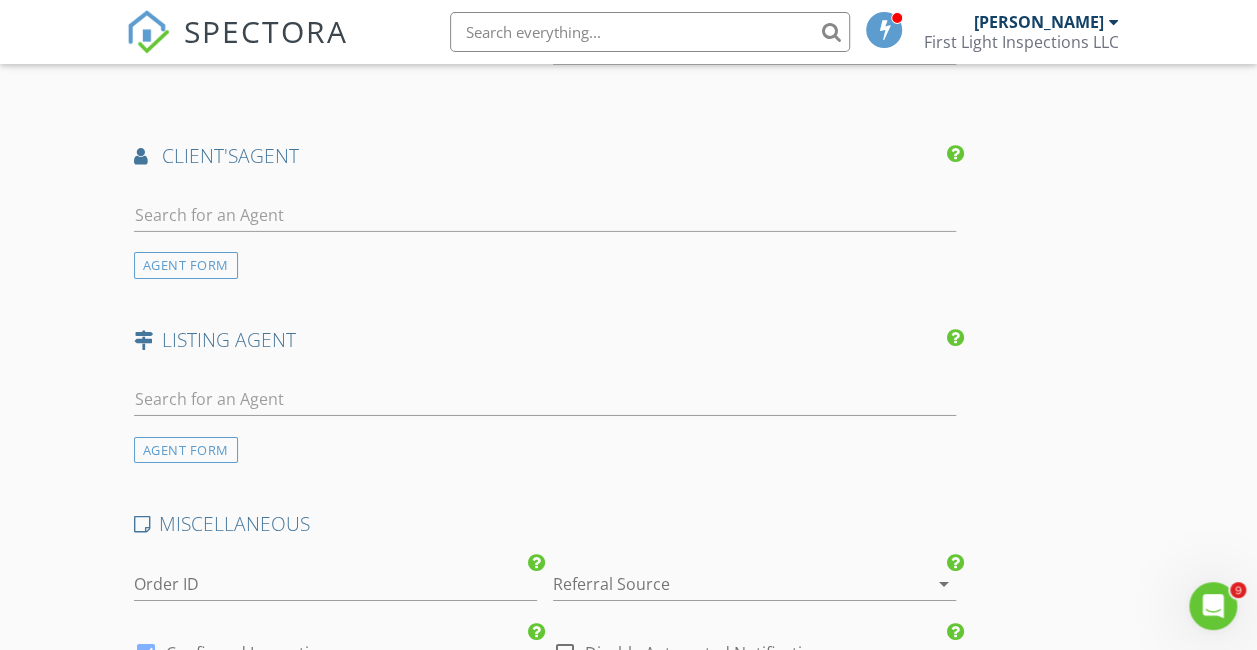 scroll, scrollTop: 3218, scrollLeft: 0, axis: vertical 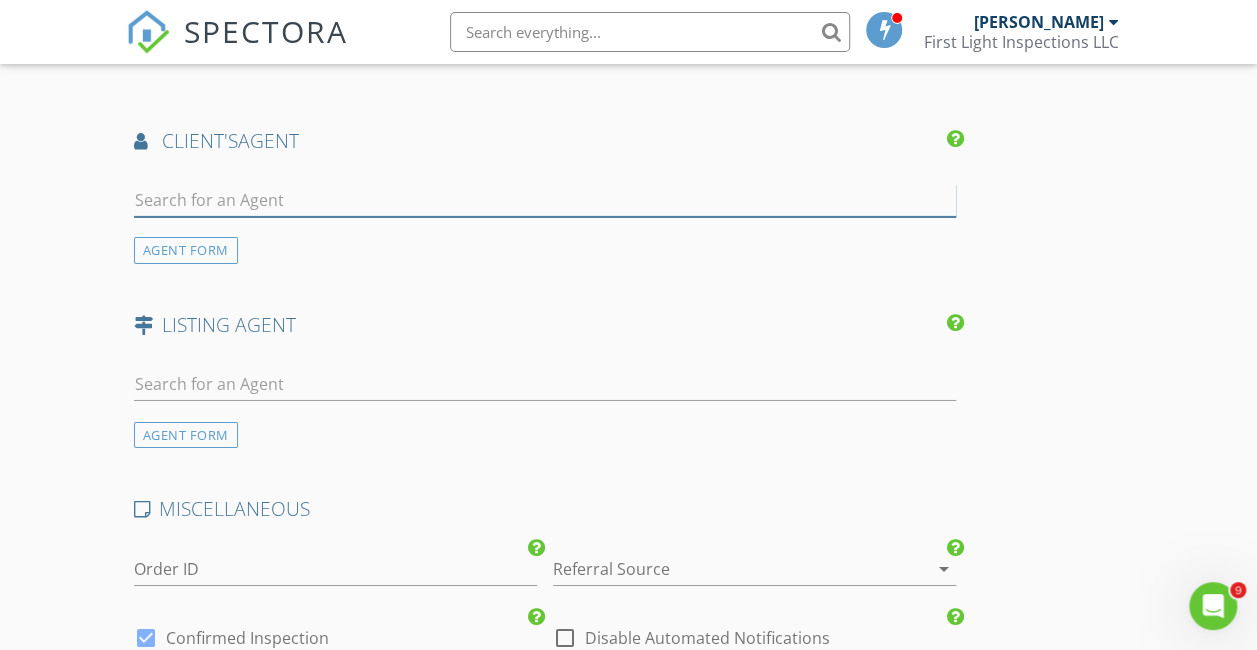 click at bounding box center (545, 200) 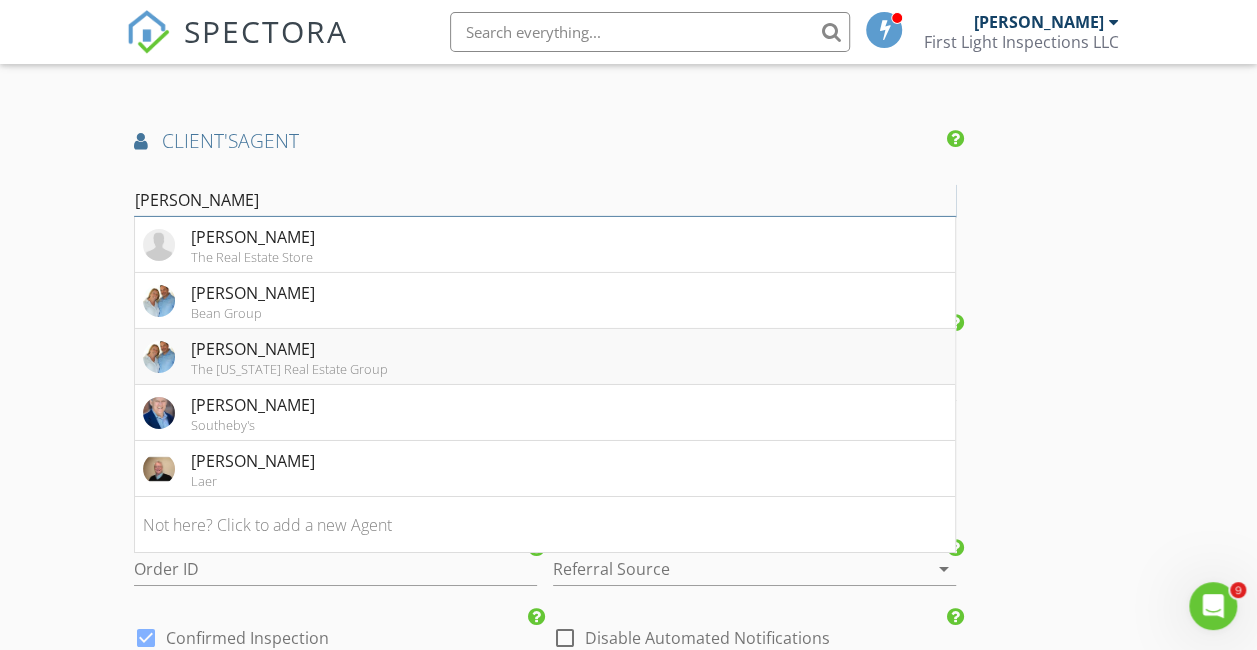type on "john" 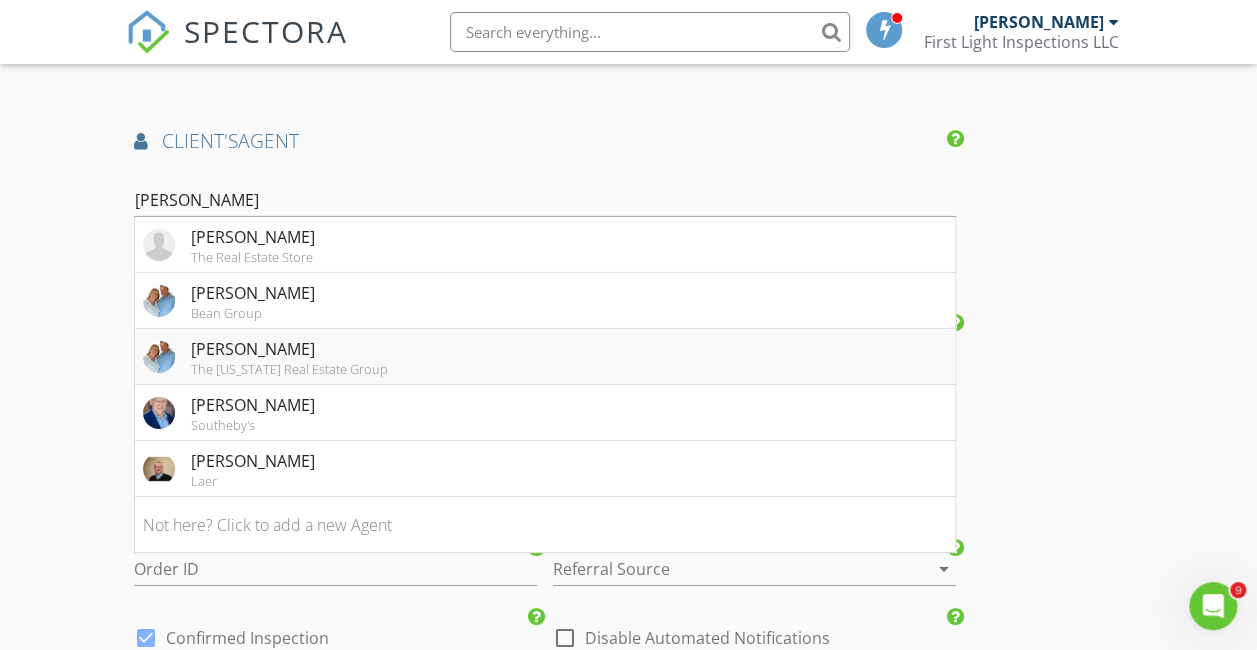 click on "John Lesser
The Maine Real Estate Group" at bounding box center (545, 357) 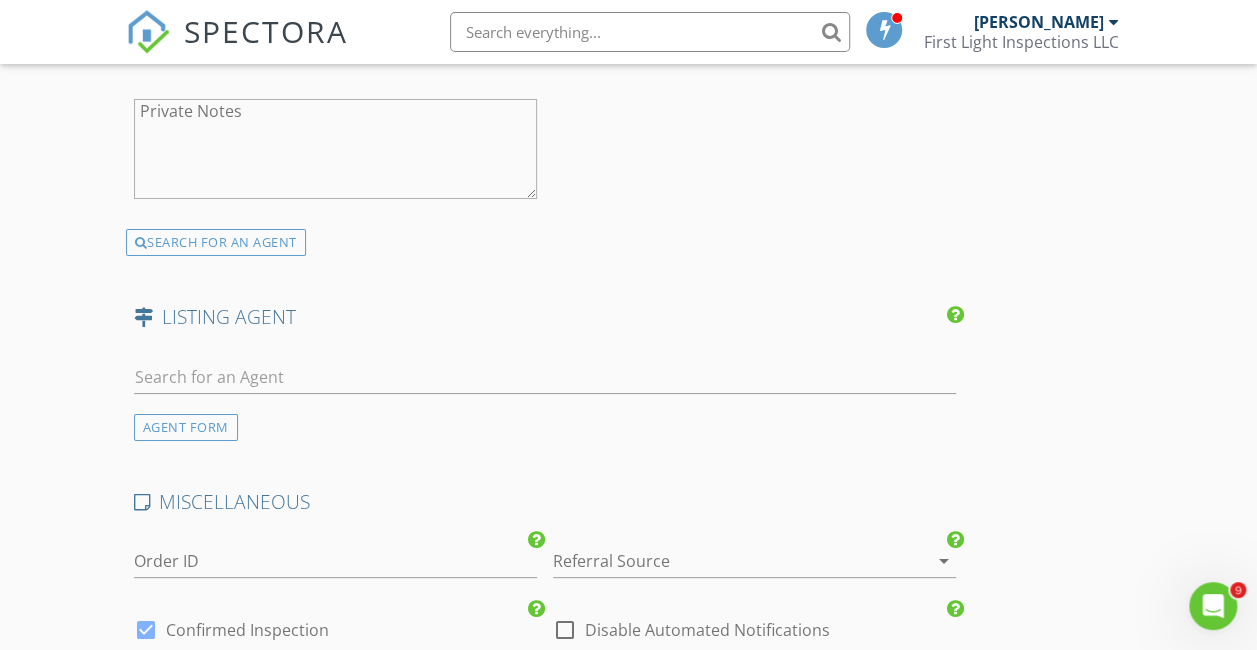 scroll, scrollTop: 3730, scrollLeft: 0, axis: vertical 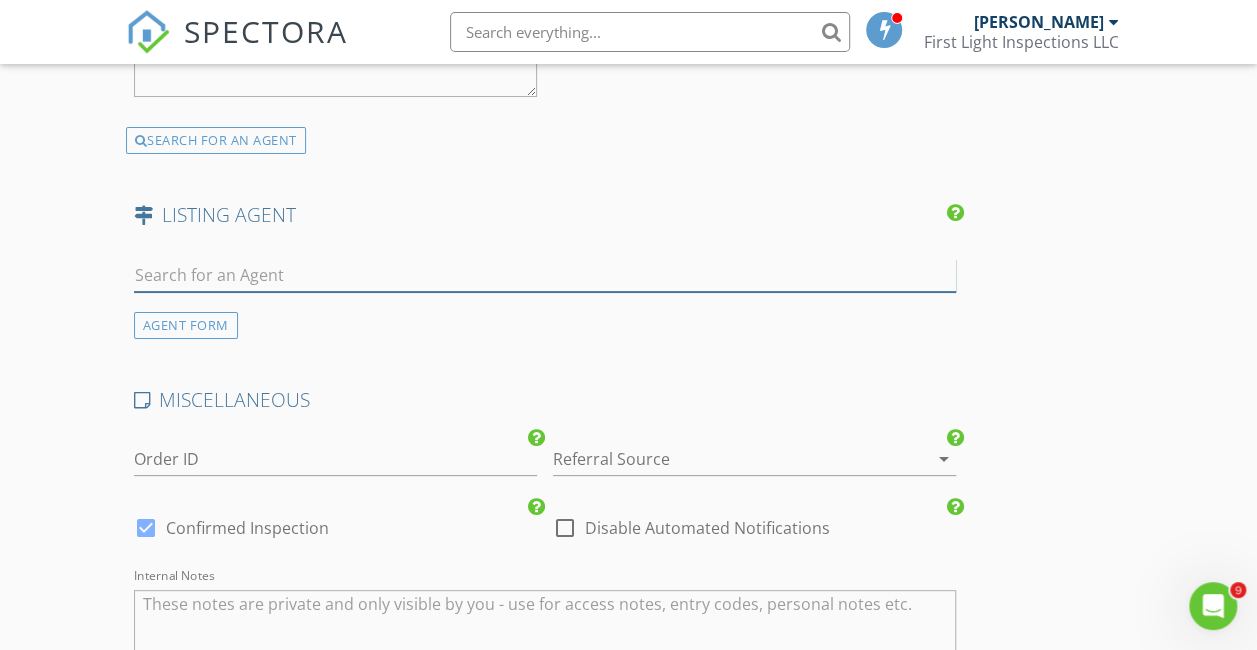 click at bounding box center (545, 275) 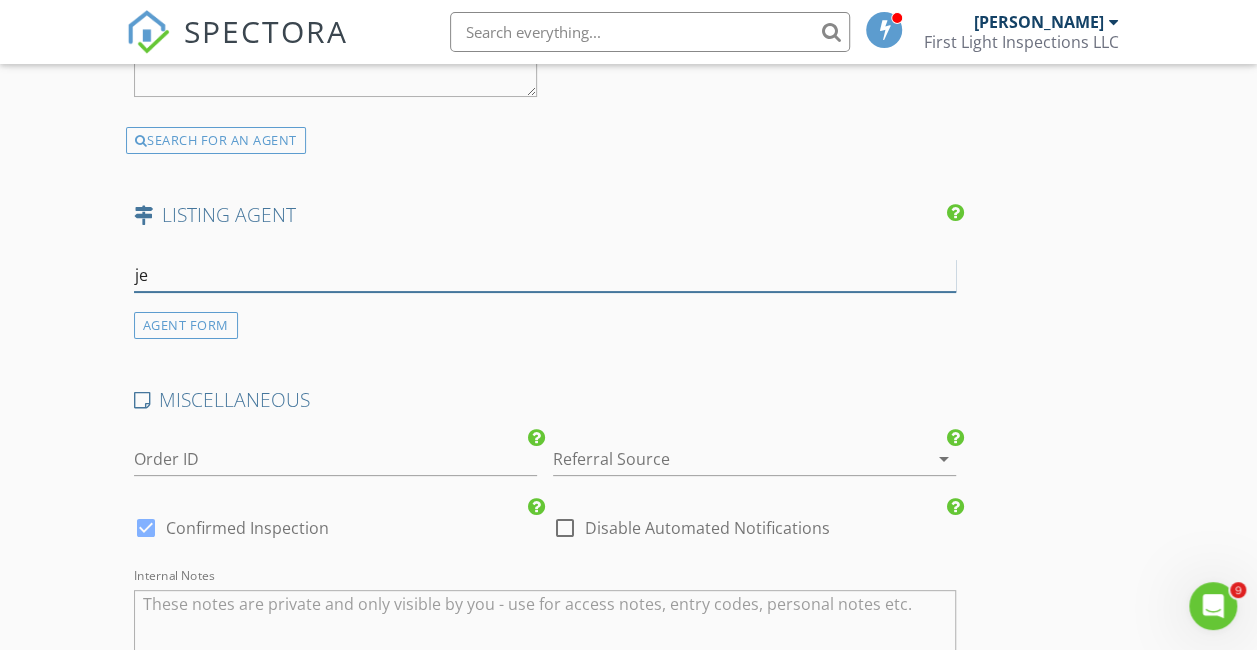 type on "j" 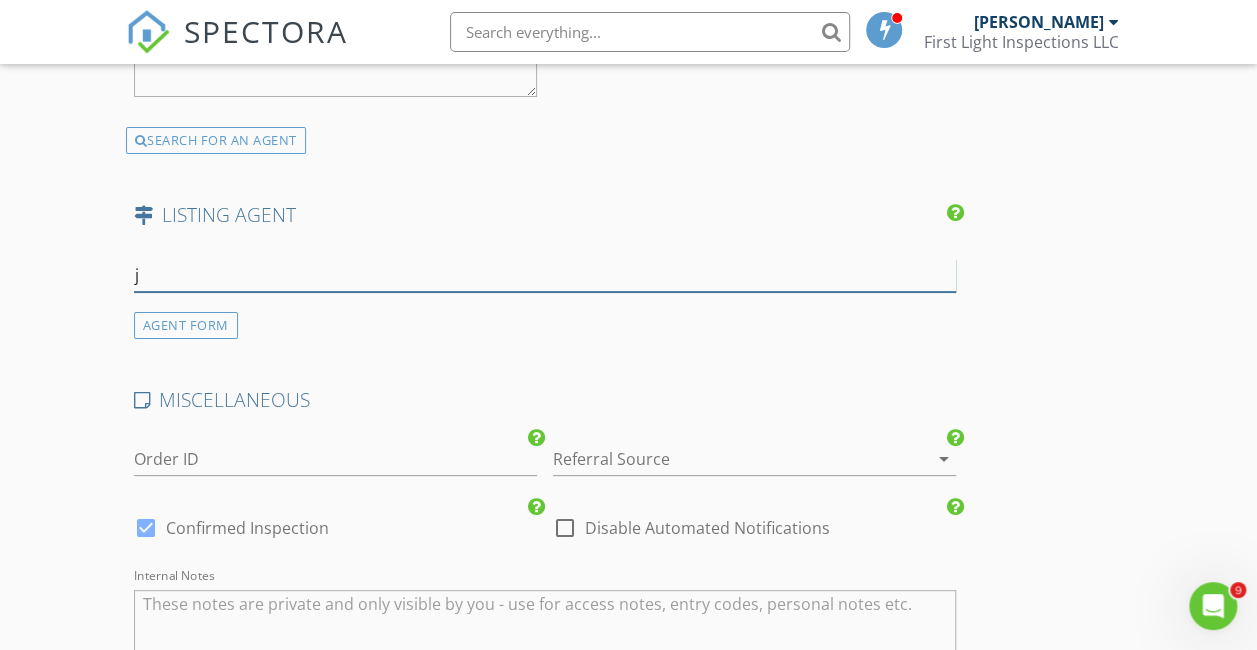 type 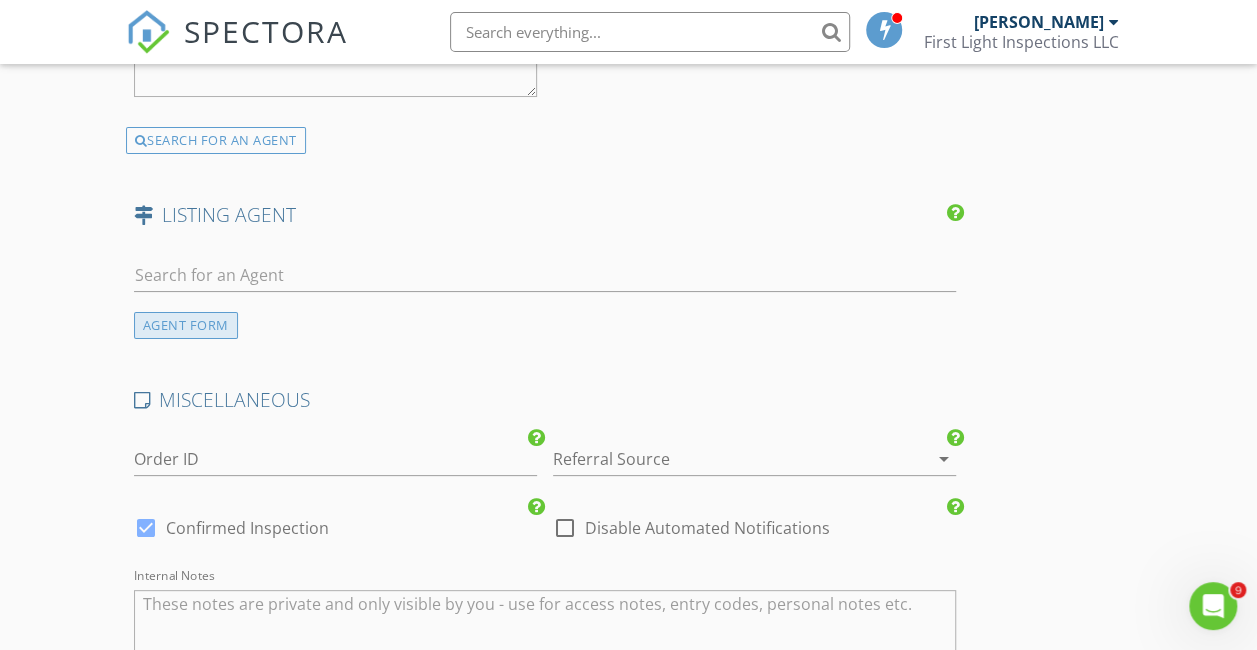 click on "AGENT FORM" at bounding box center (186, 325) 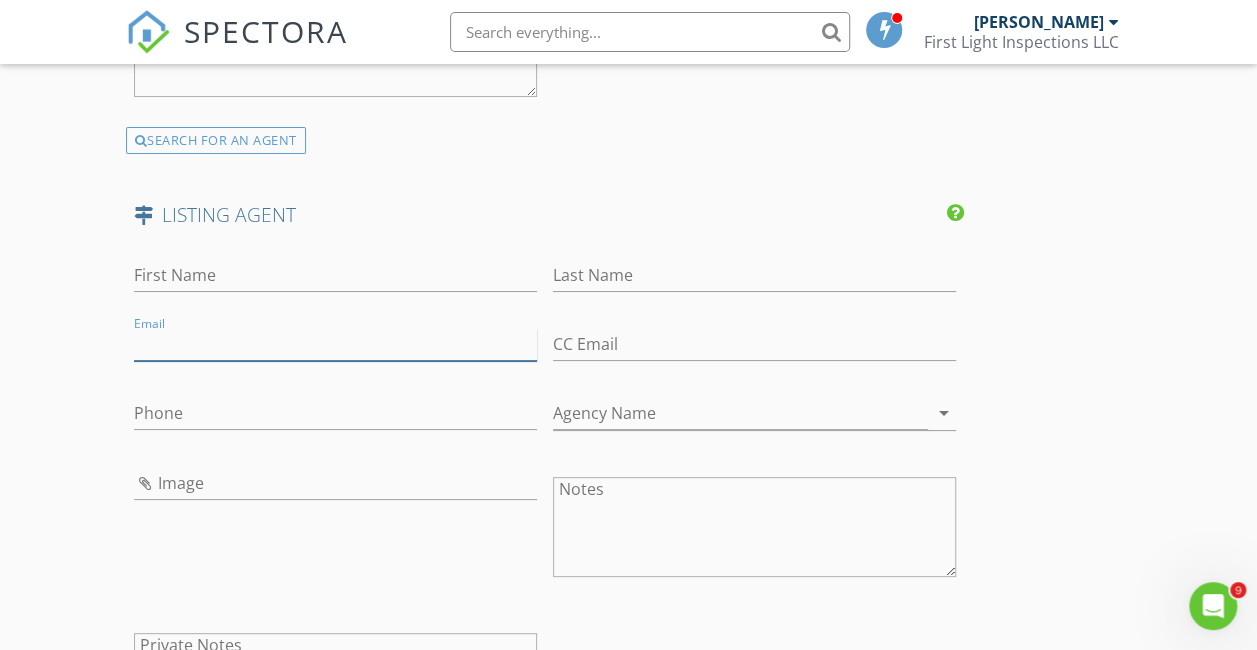 click on "Email" at bounding box center [335, 344] 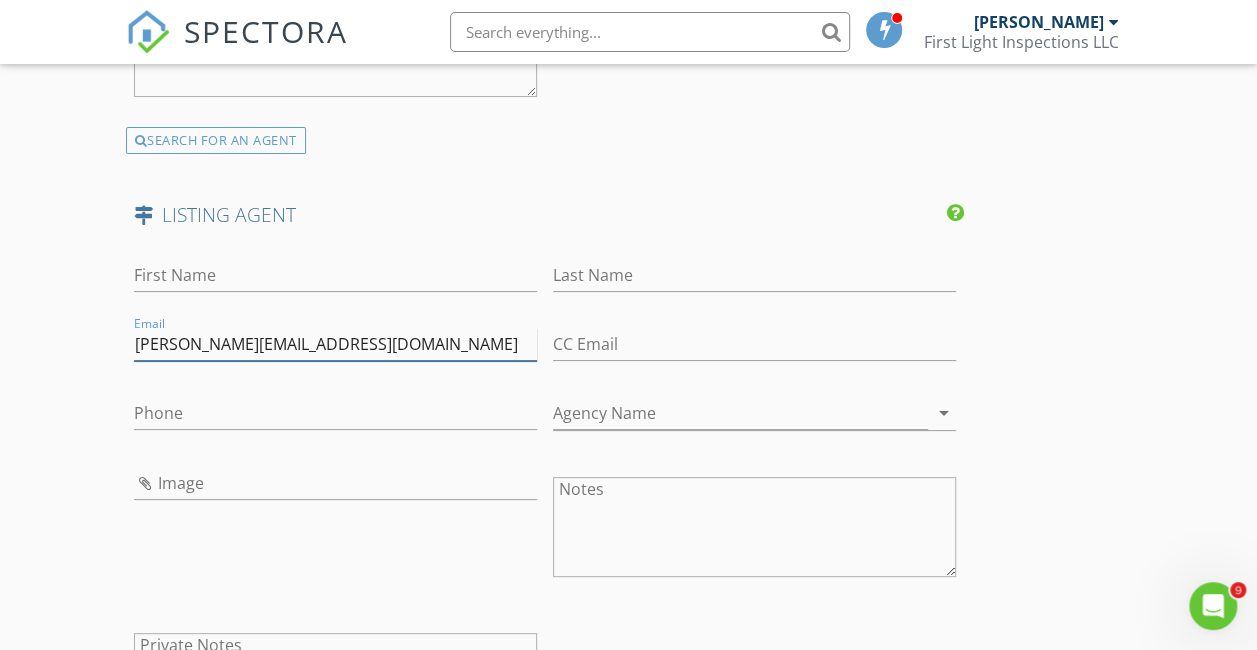 type on "jenny@hearthandkeyrealty.com" 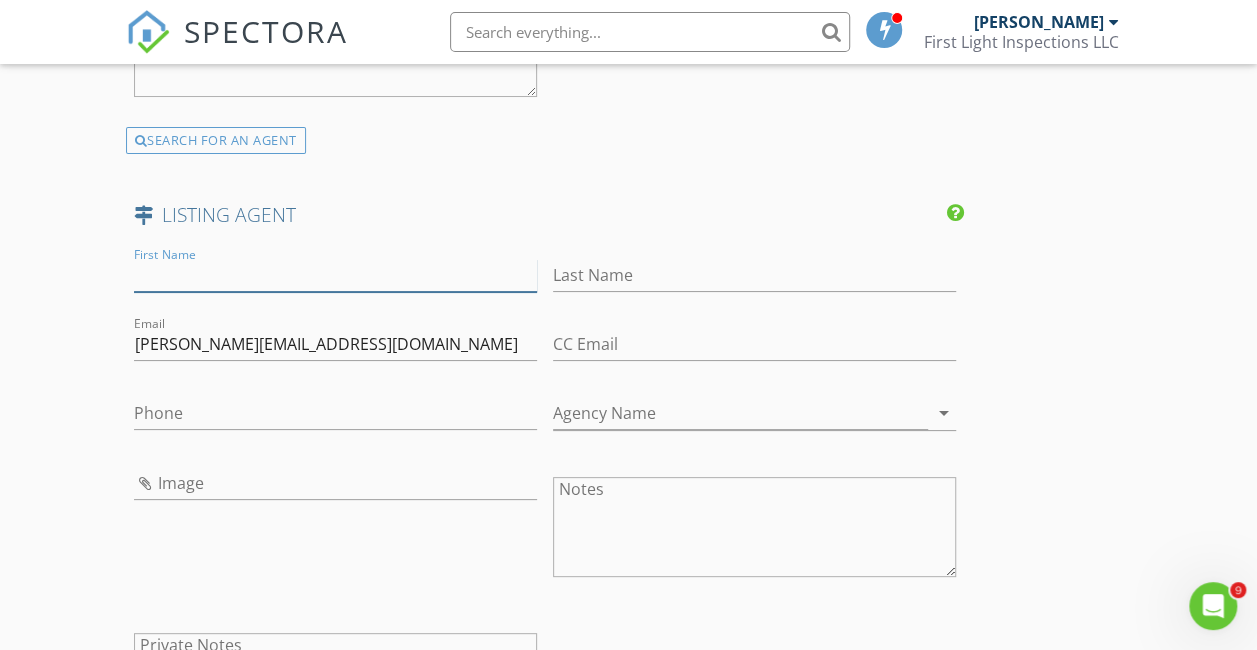 click on "First Name" at bounding box center [335, 275] 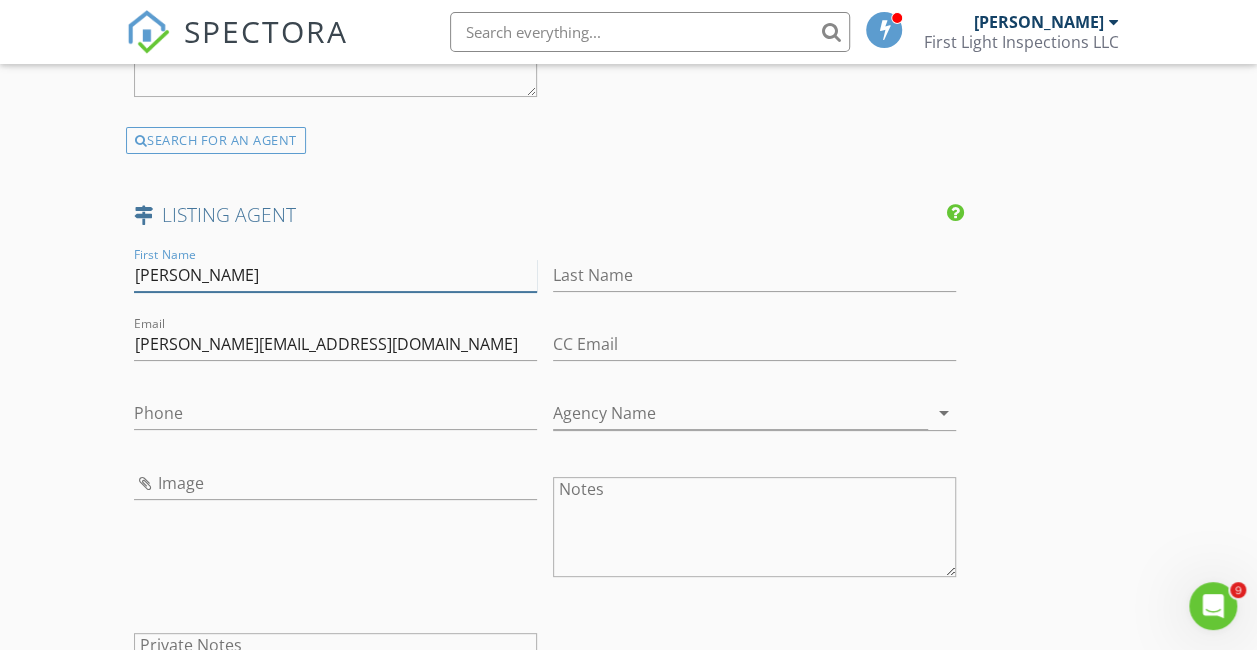 type on "Jennifer" 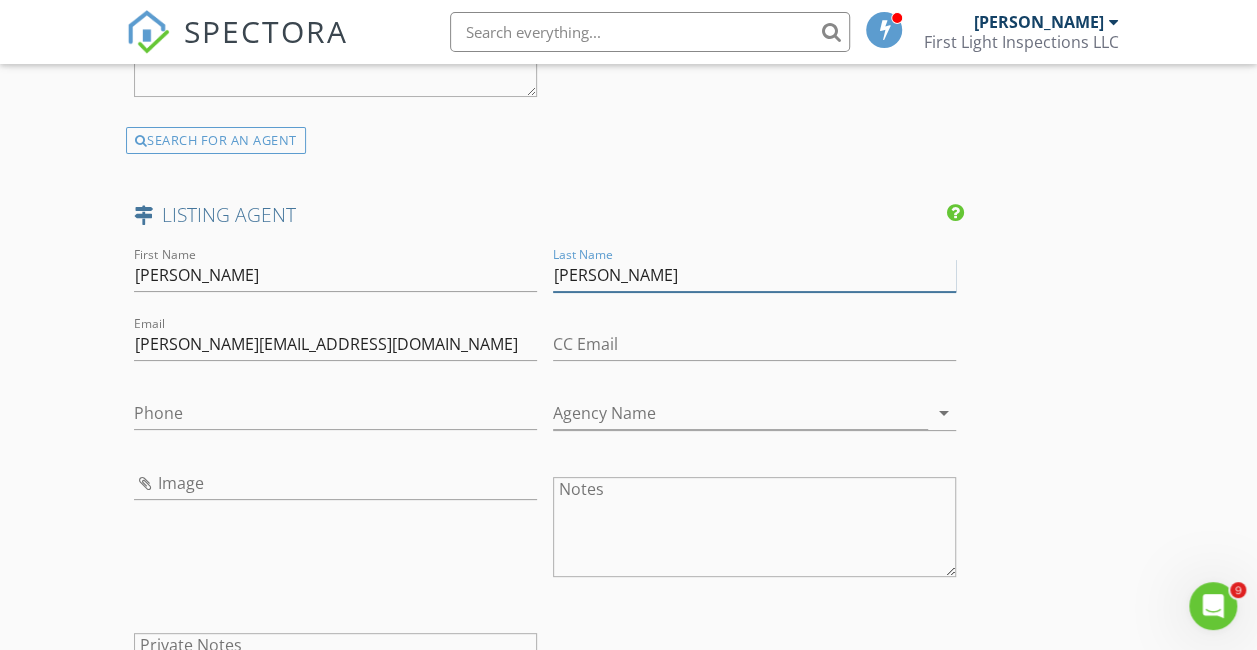 type on "Hawley" 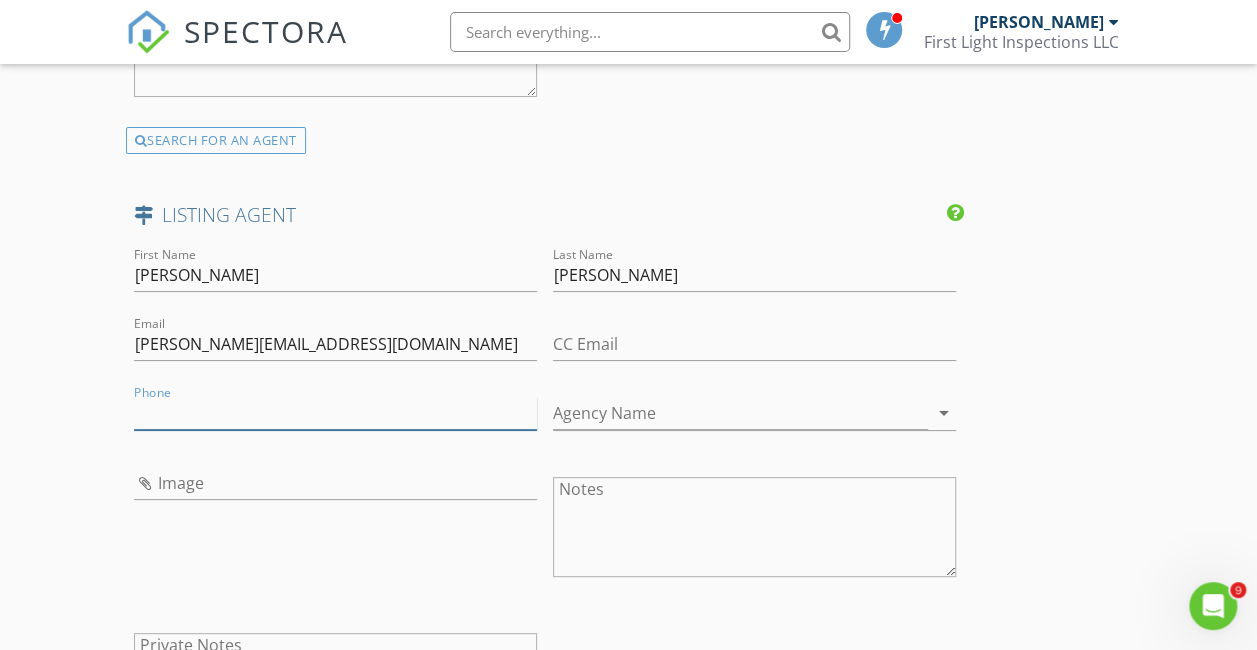 click on "Phone" at bounding box center [335, 413] 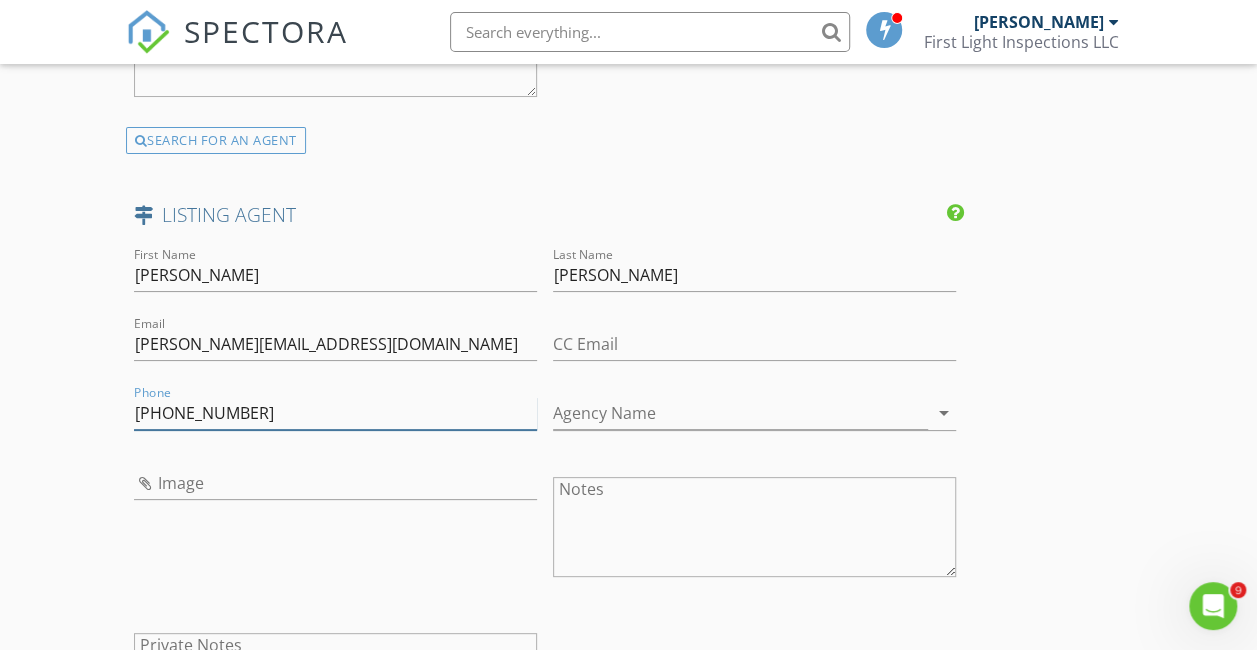 type on "207-346-0376" 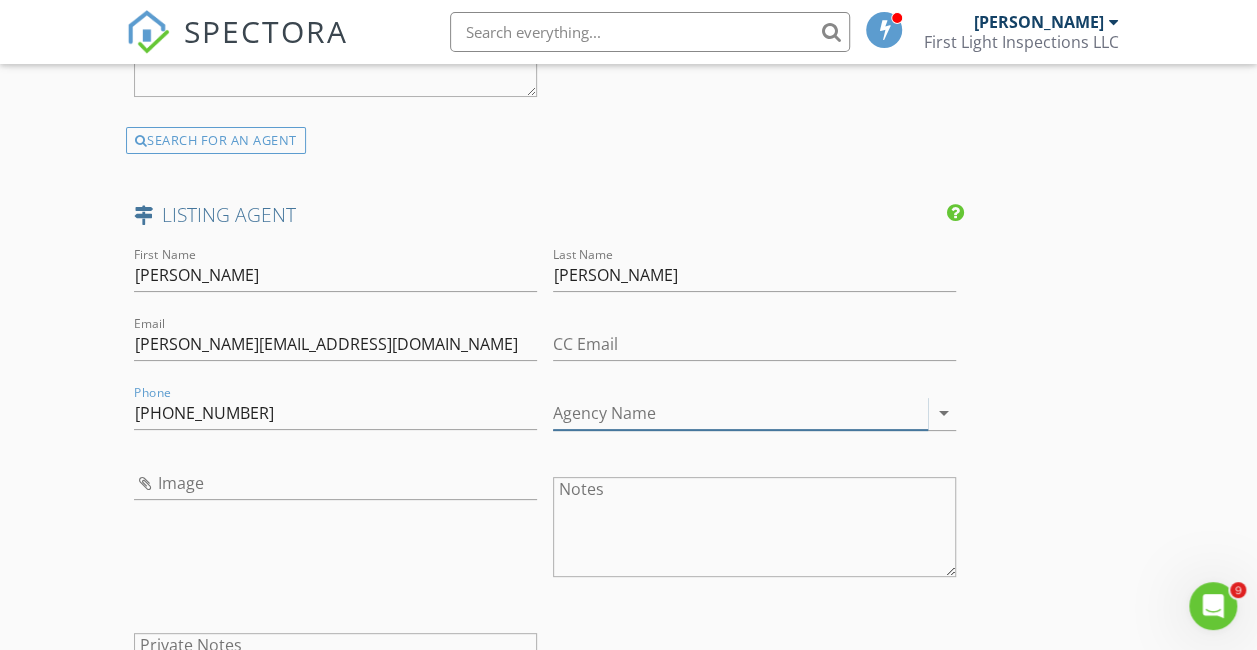 click on "Agency Name" at bounding box center (740, 413) 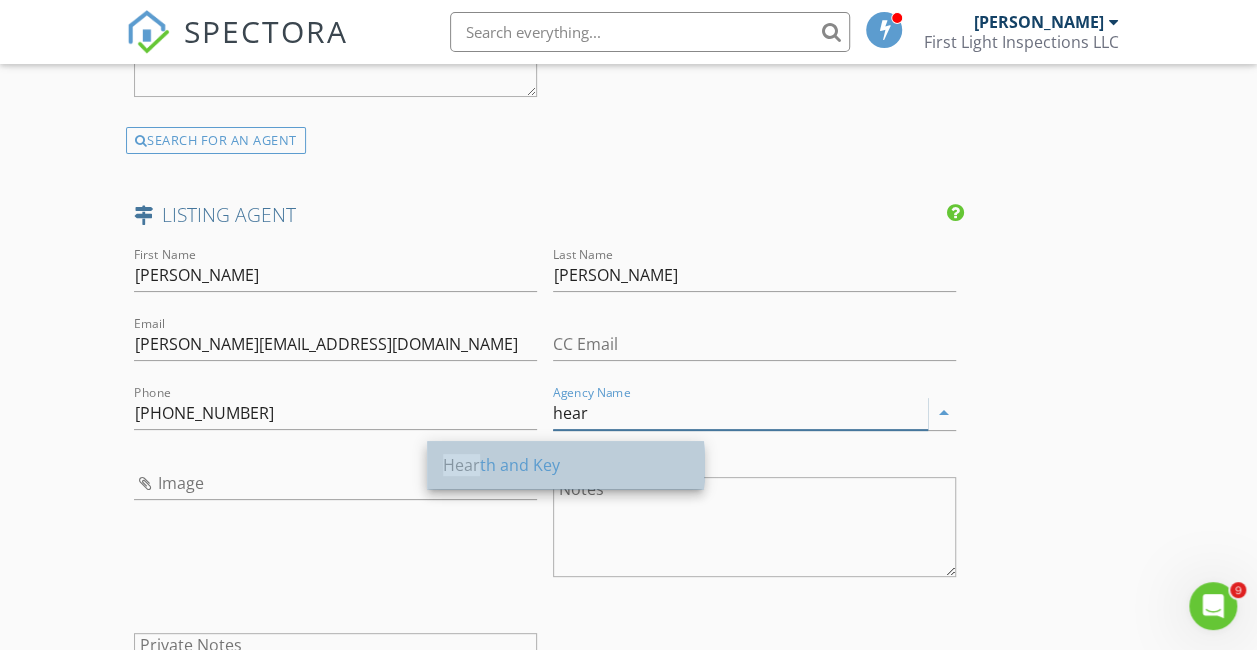 click on "Hear th and Key" at bounding box center (565, 465) 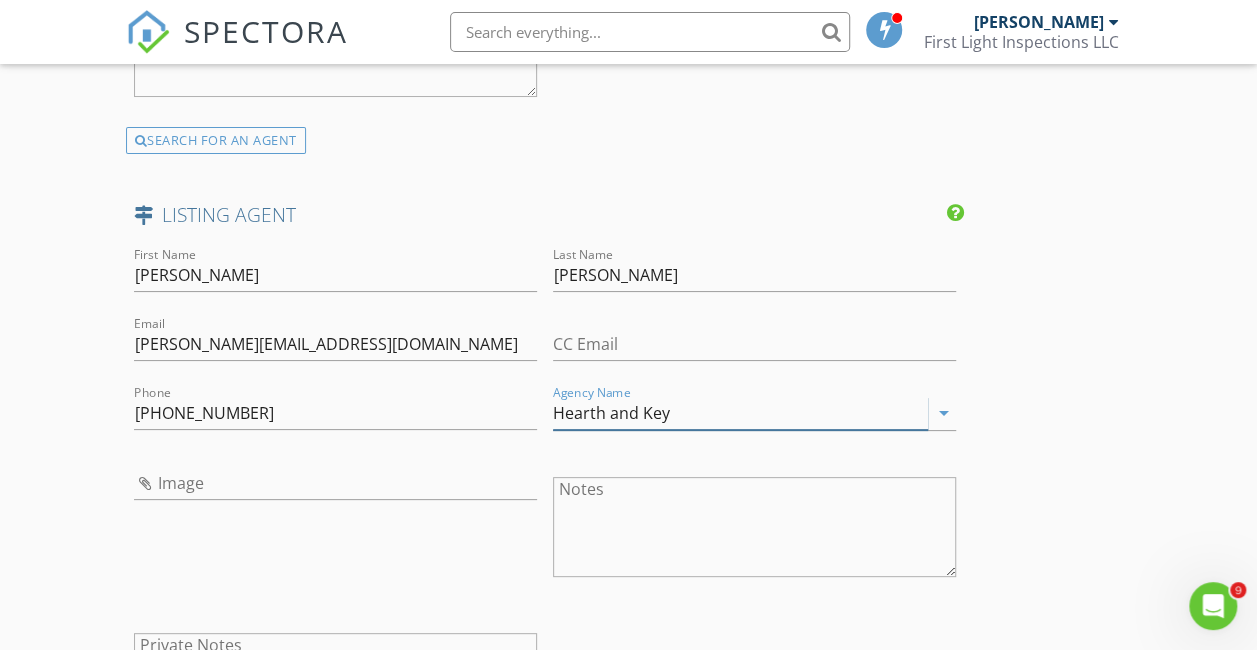 type on "Hearth and Key" 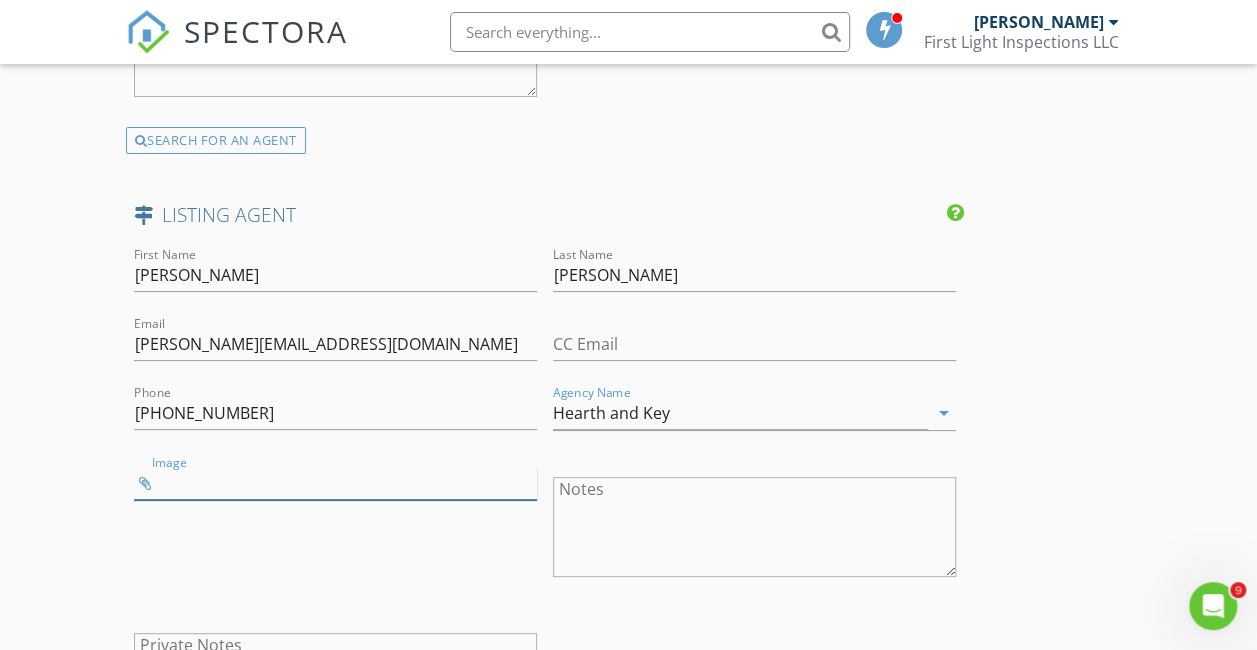 click at bounding box center [335, 483] 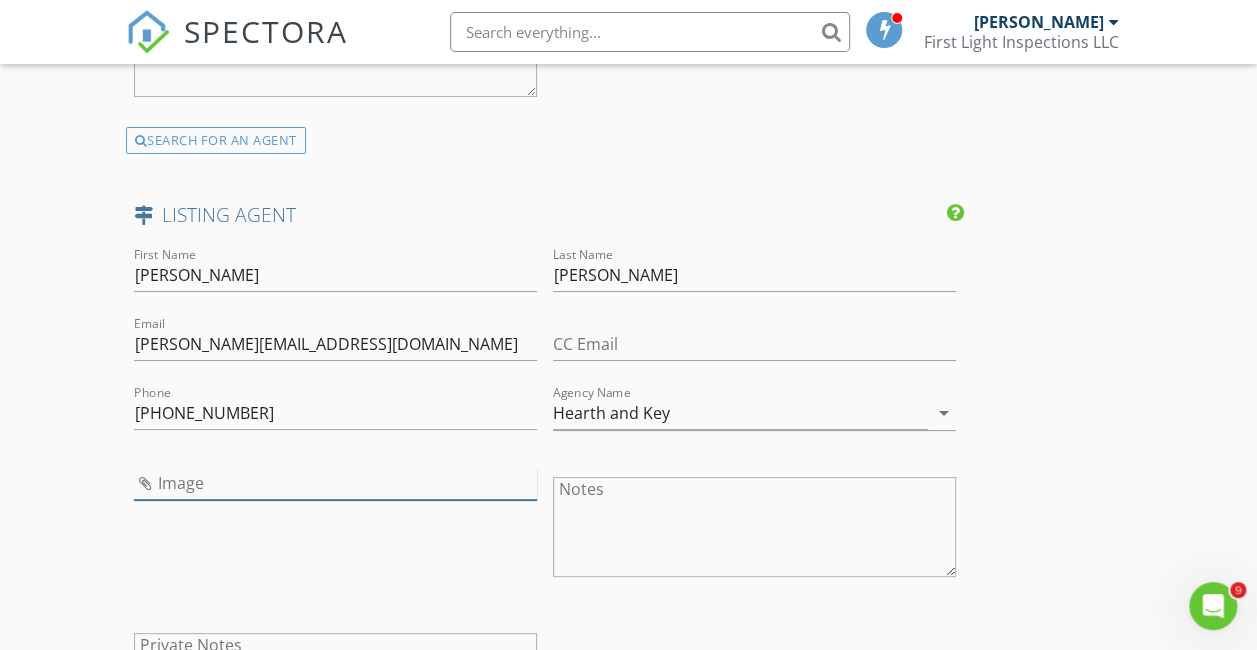 type on "20241022200446375380000000.jpg" 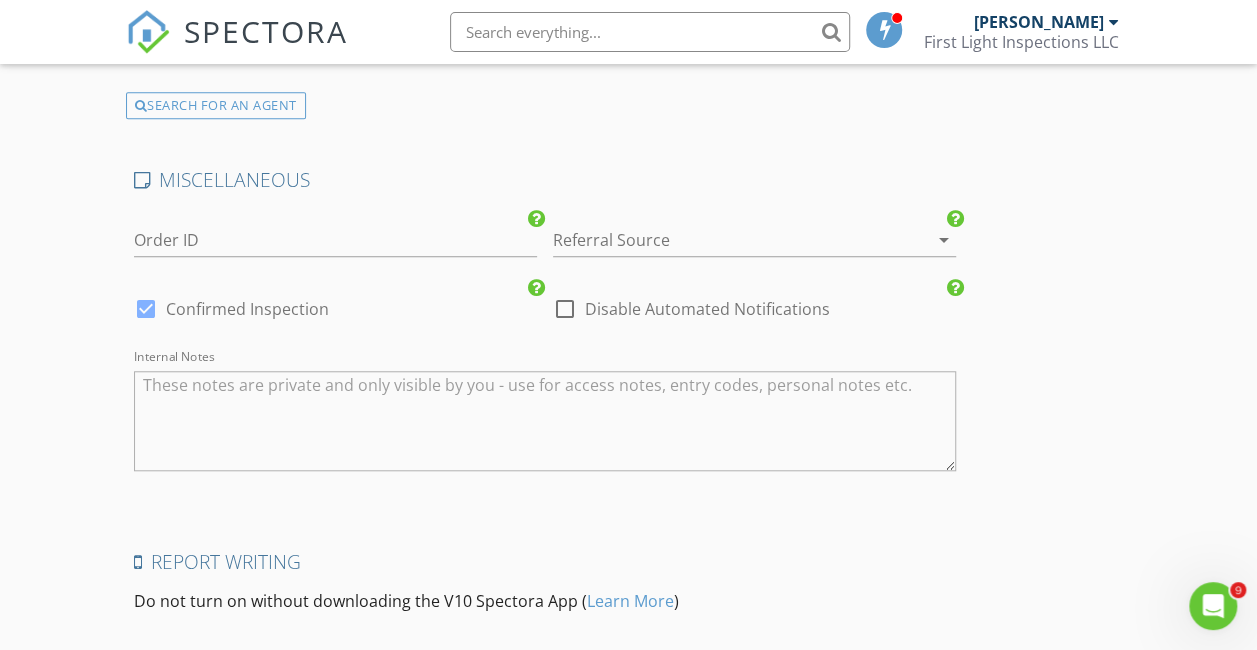 scroll, scrollTop: 4674, scrollLeft: 0, axis: vertical 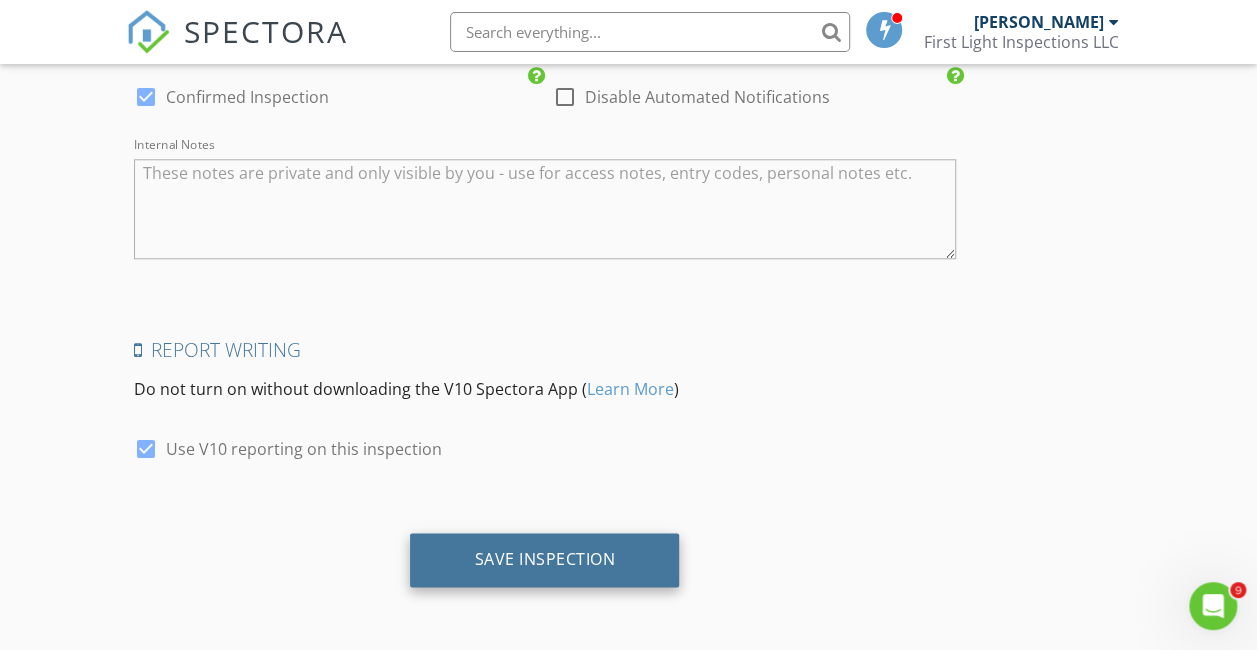 click on "Save Inspection" at bounding box center (544, 559) 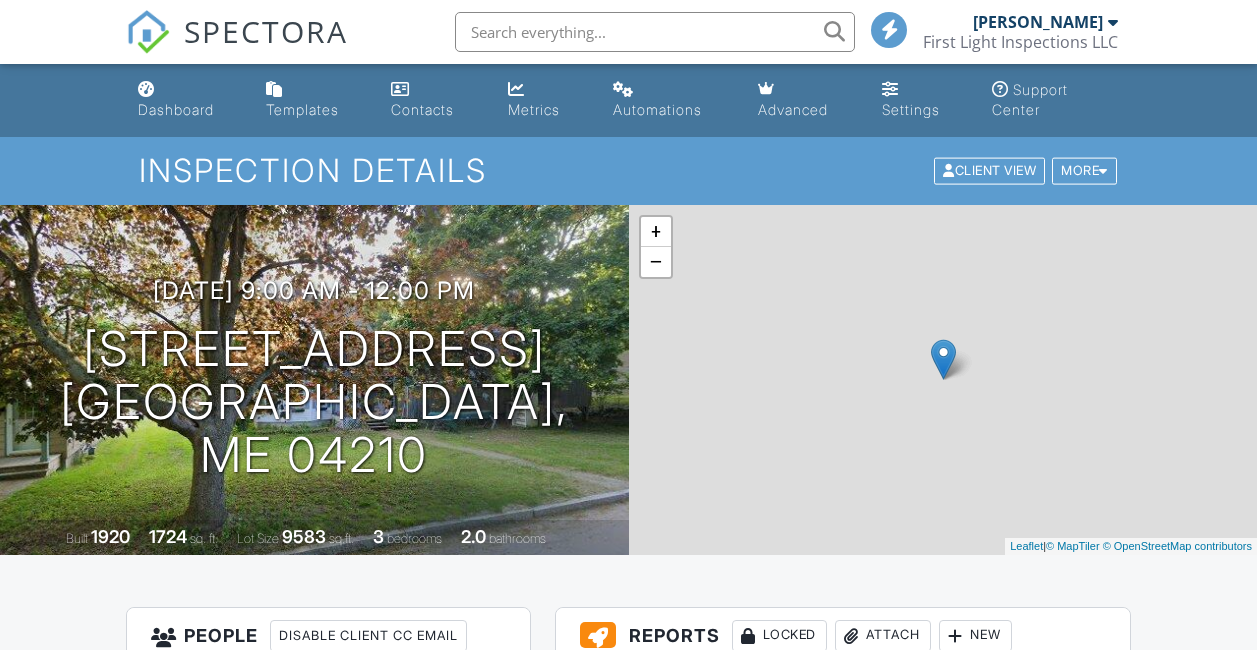 scroll, scrollTop: 0, scrollLeft: 0, axis: both 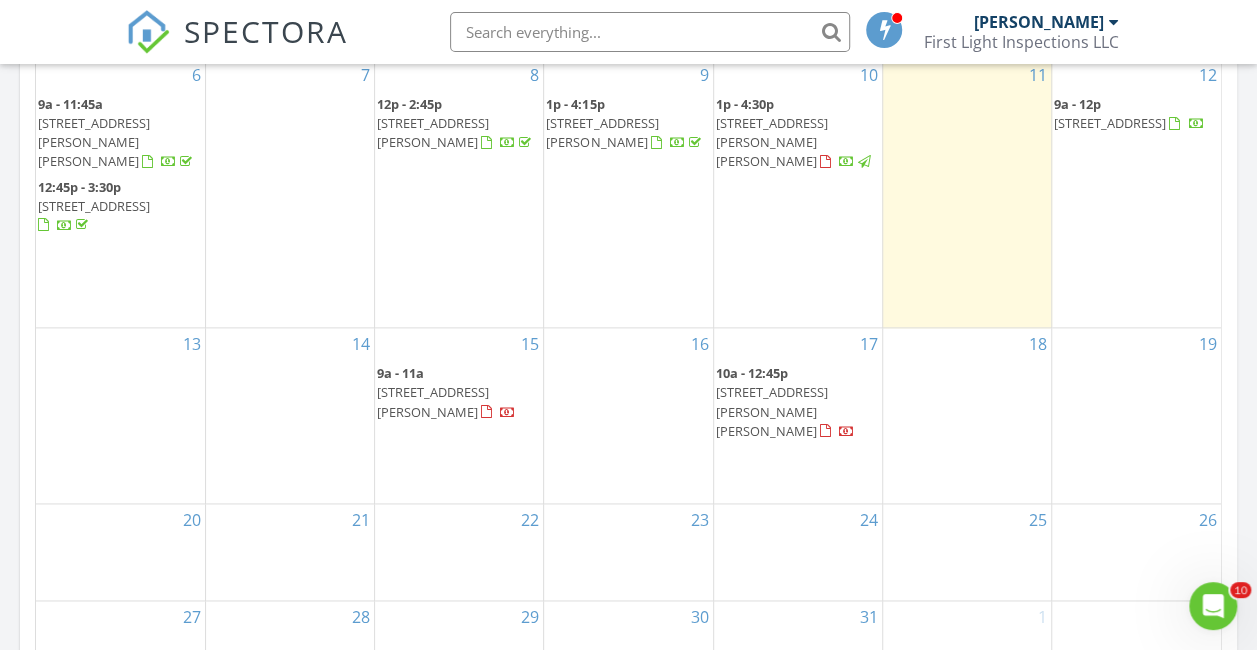 click on "[STREET_ADDRESS][PERSON_NAME][PERSON_NAME]" at bounding box center [772, 142] 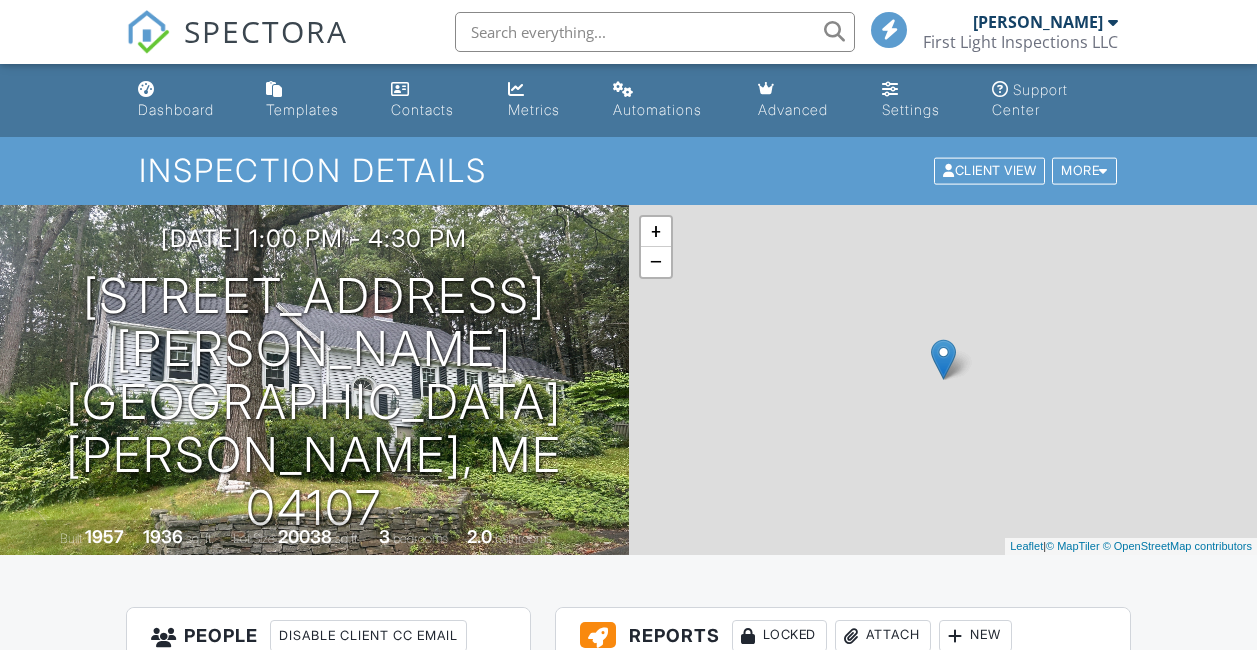 scroll, scrollTop: 0, scrollLeft: 0, axis: both 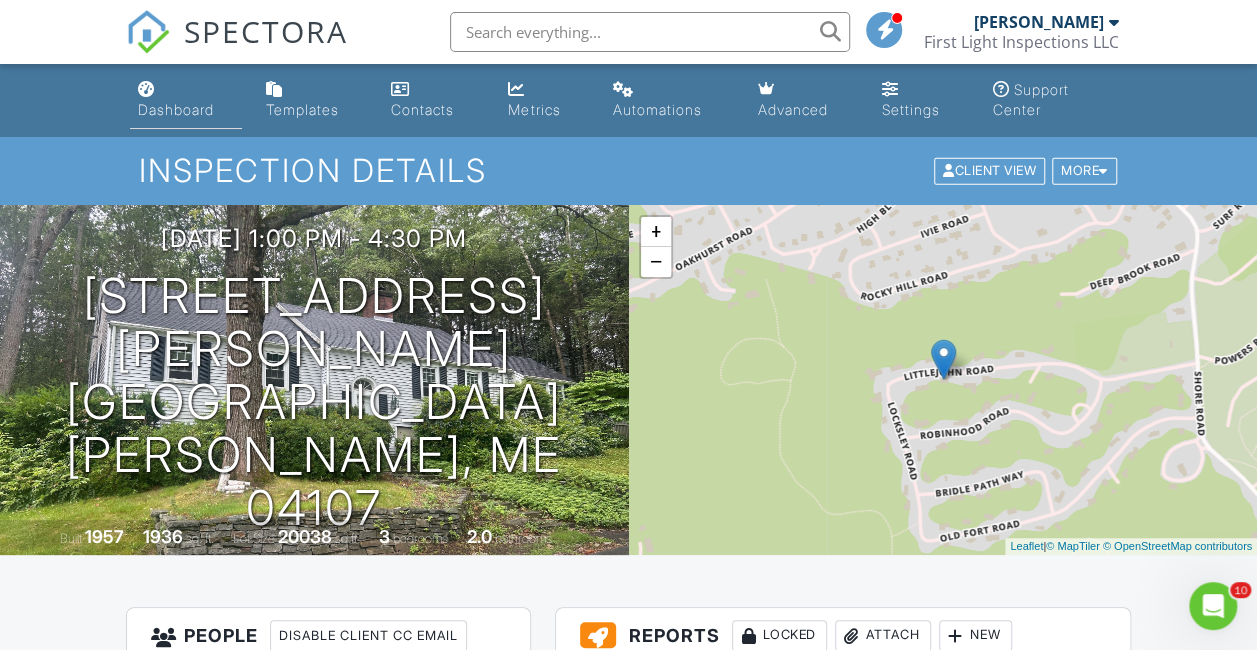 click on "Dashboard" at bounding box center (186, 100) 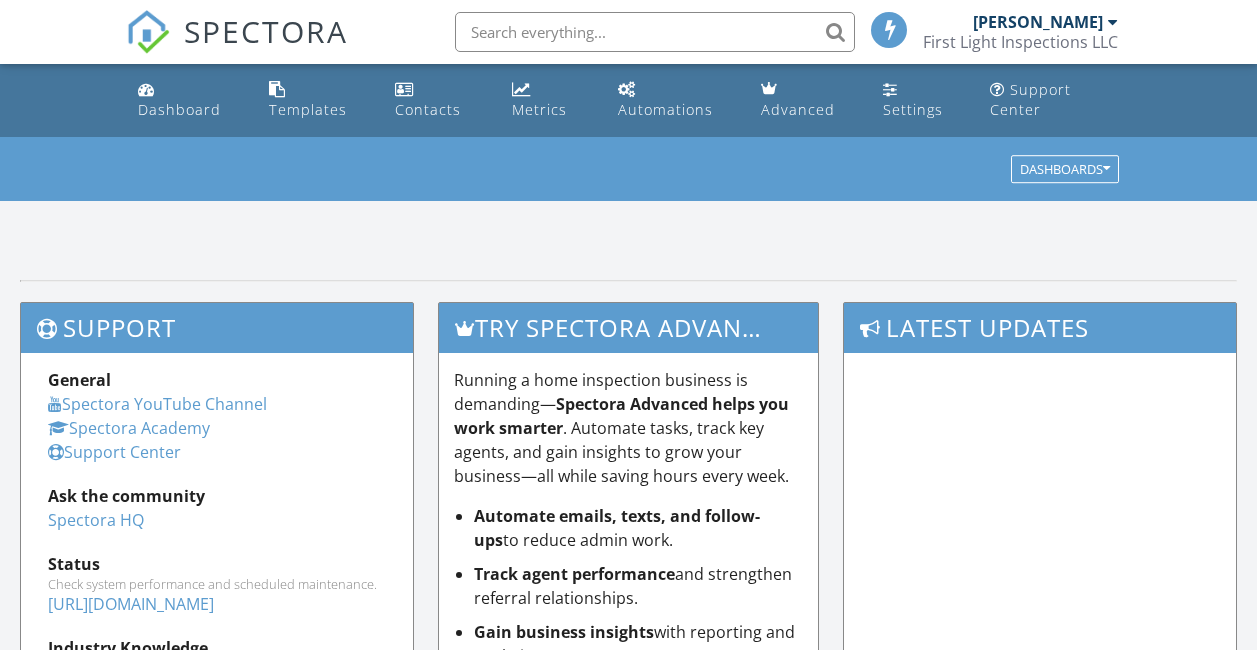 scroll, scrollTop: 0, scrollLeft: 0, axis: both 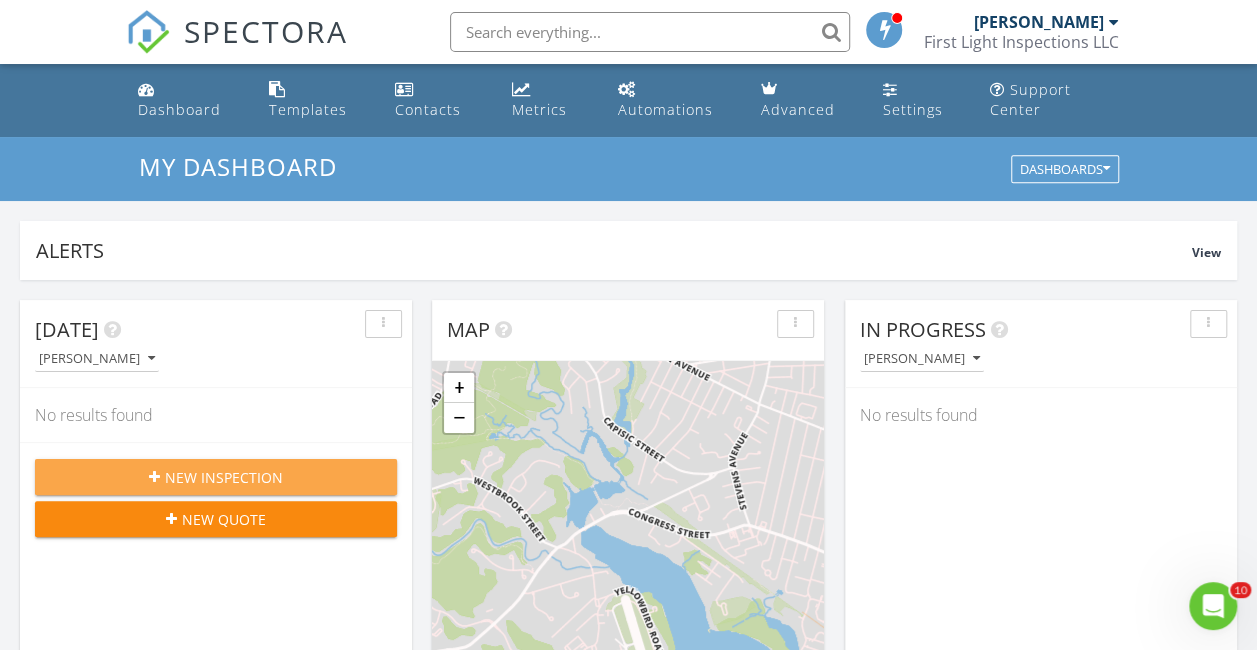click on "New Inspection" at bounding box center (216, 477) 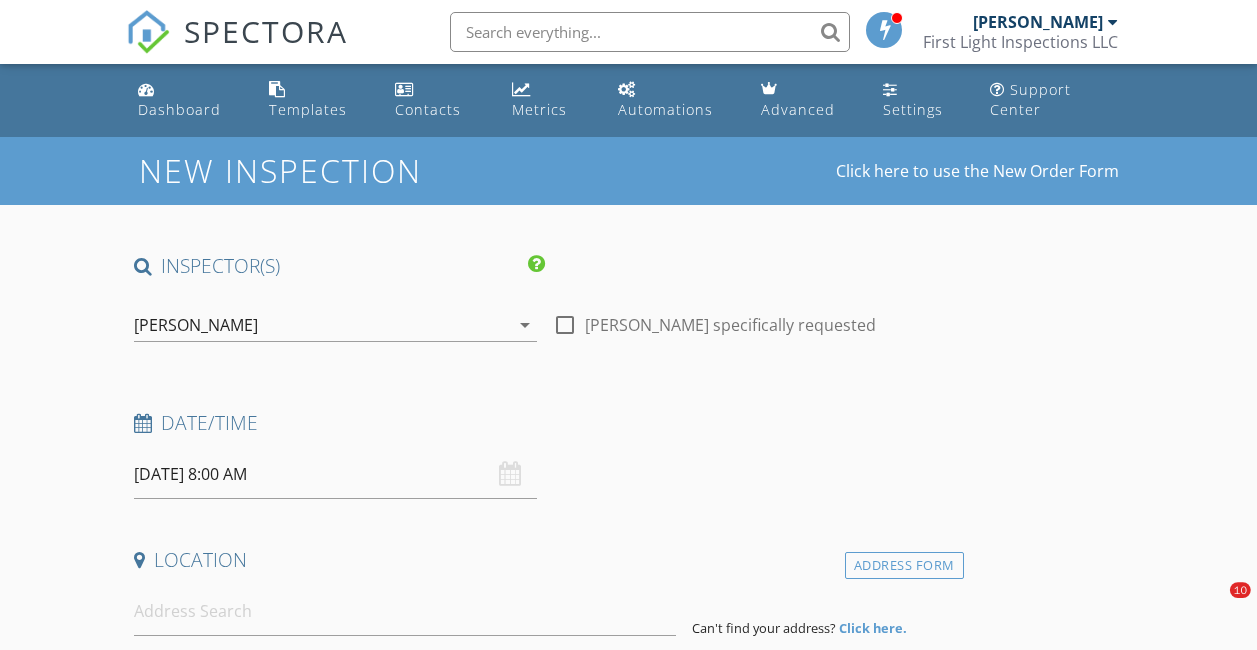 scroll, scrollTop: 0, scrollLeft: 0, axis: both 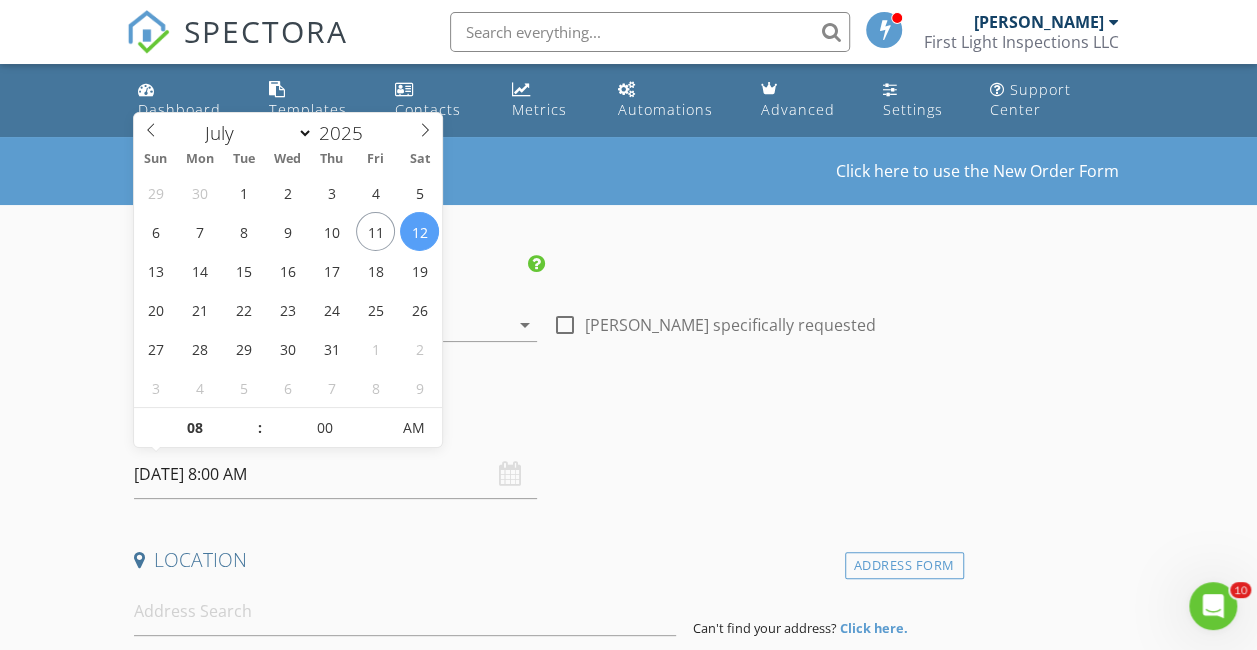 click on "07/12/2025 8:00 AM" at bounding box center [335, 474] 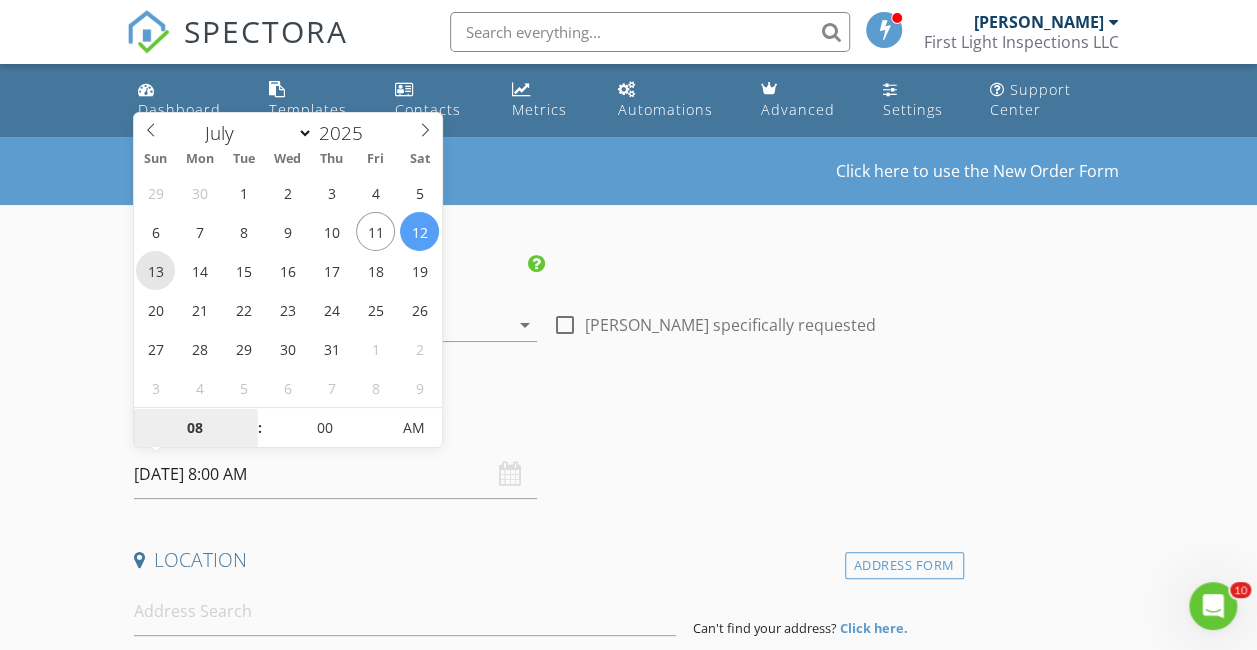 type on "07/13/2025 8:00 AM" 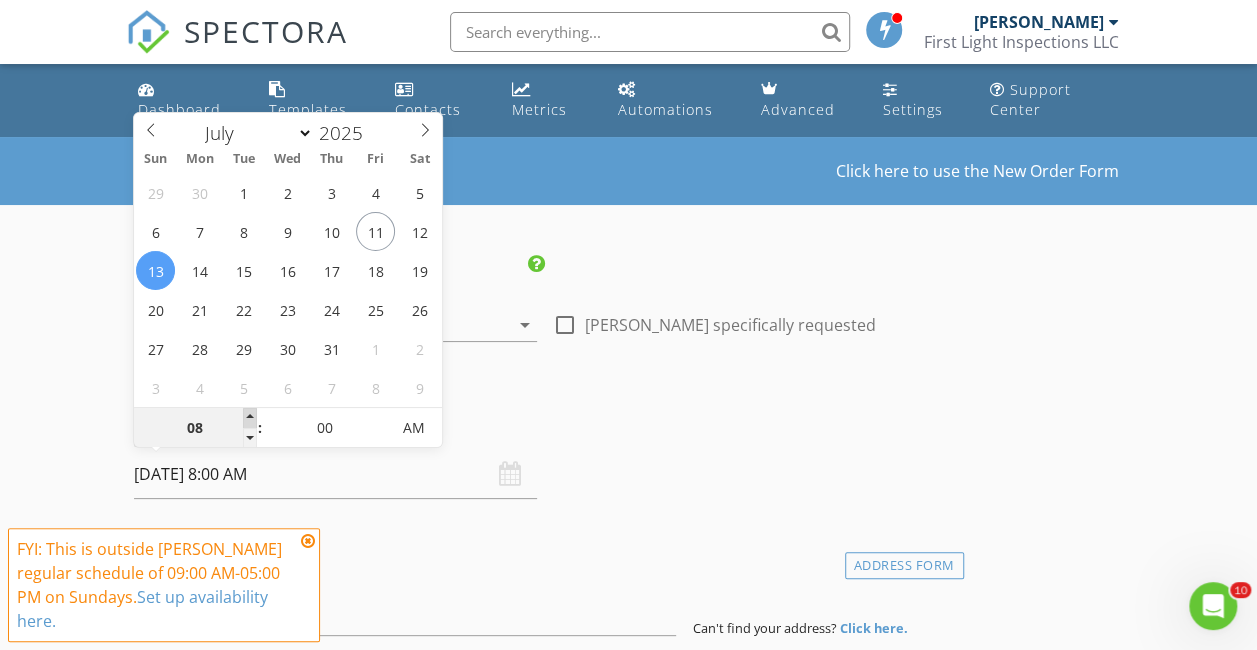 type on "09" 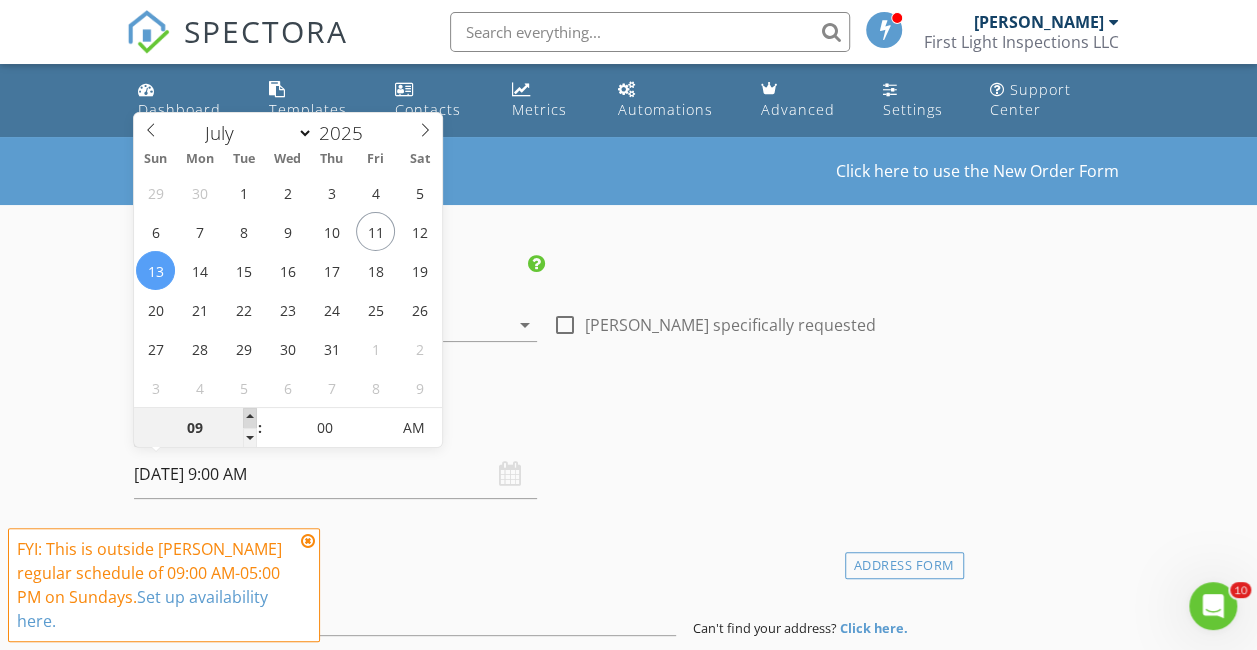 click at bounding box center (250, 418) 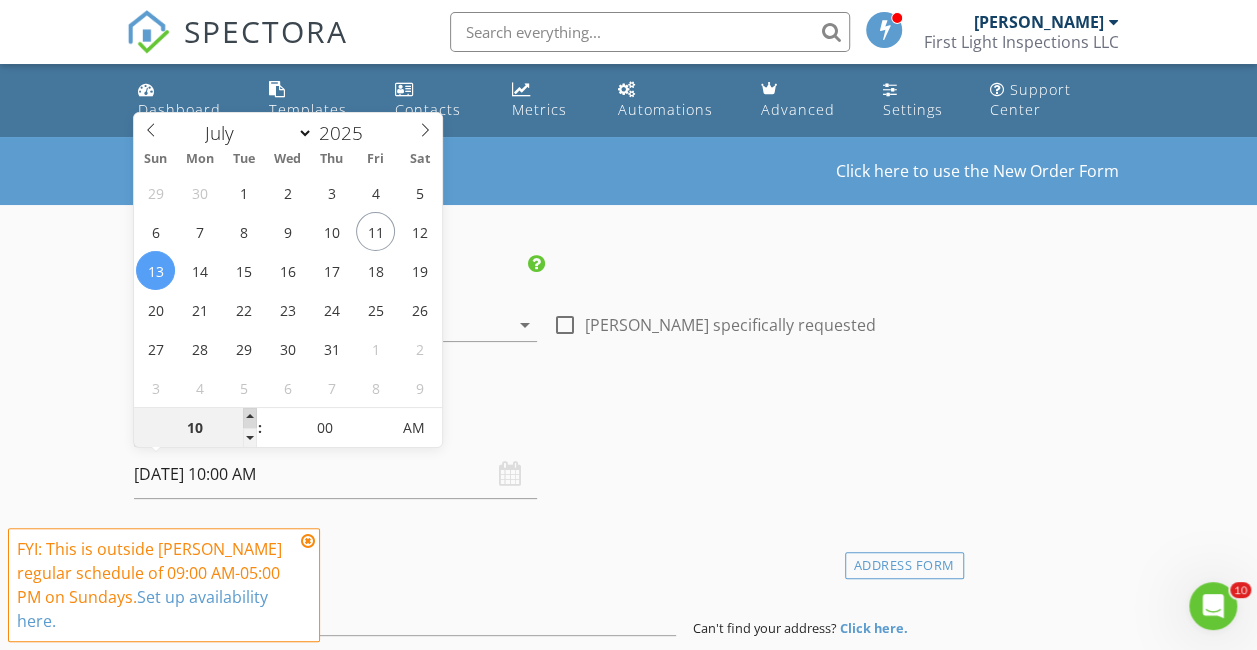 click at bounding box center (250, 418) 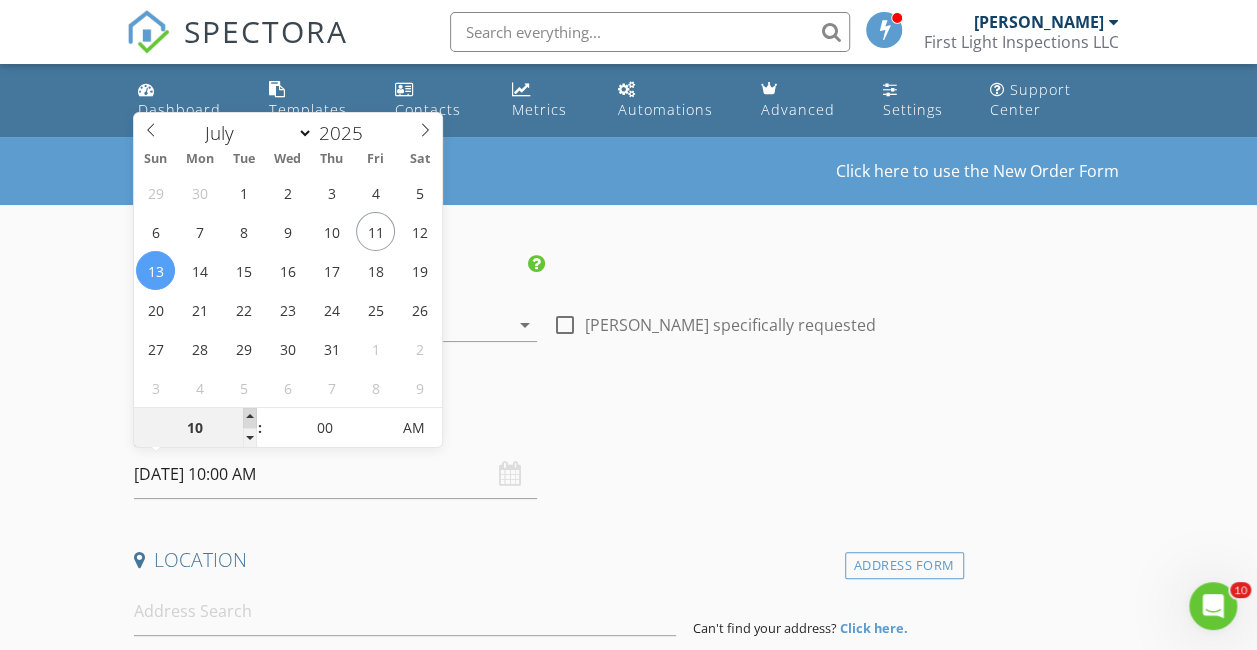 type on "11" 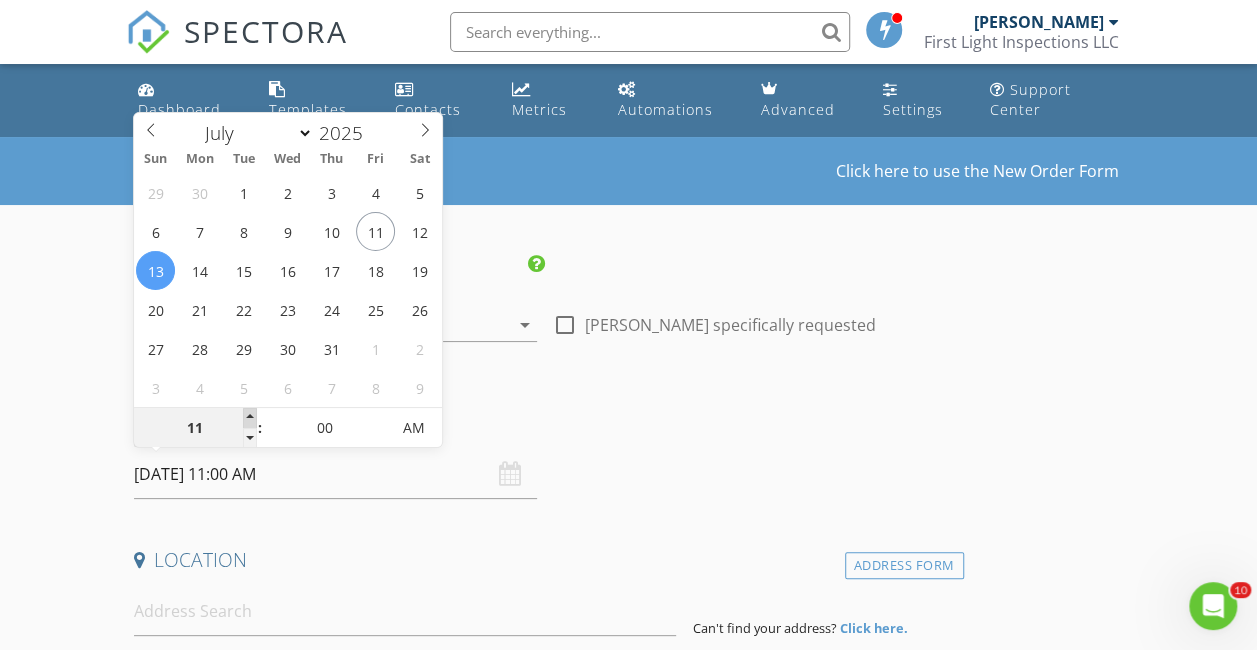 click at bounding box center (250, 418) 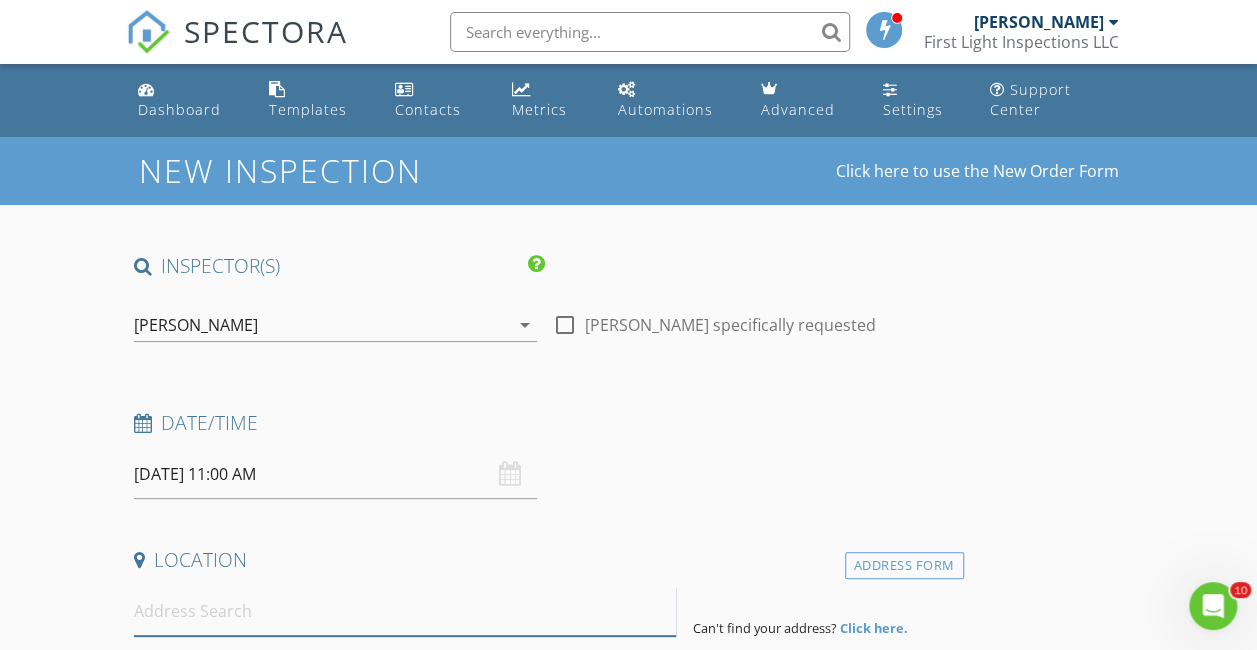 click at bounding box center (405, 611) 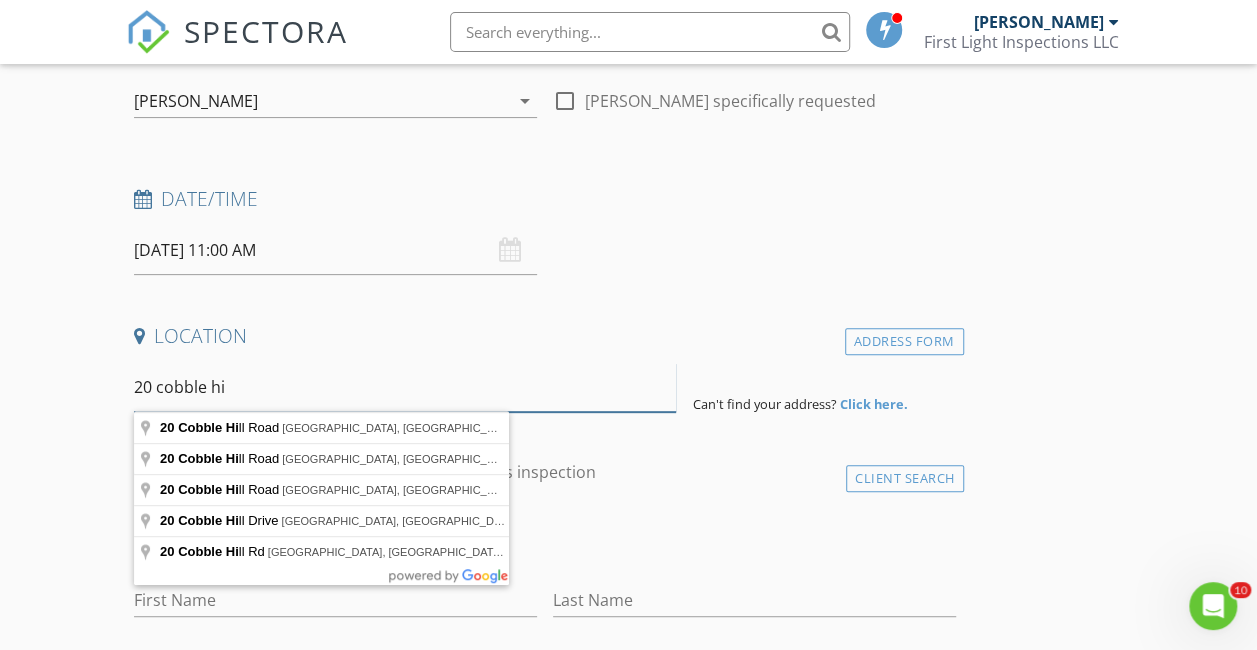 scroll, scrollTop: 244, scrollLeft: 0, axis: vertical 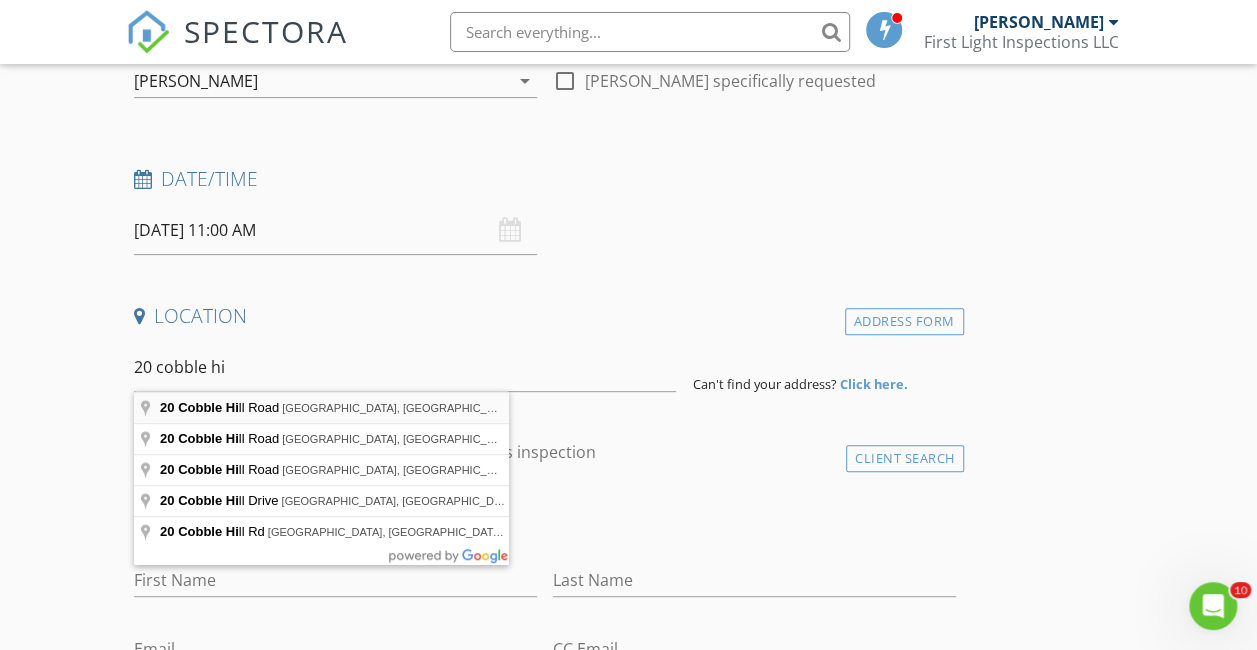 type on "20 Cobble Hill Road, New Gloucester, ME, USA" 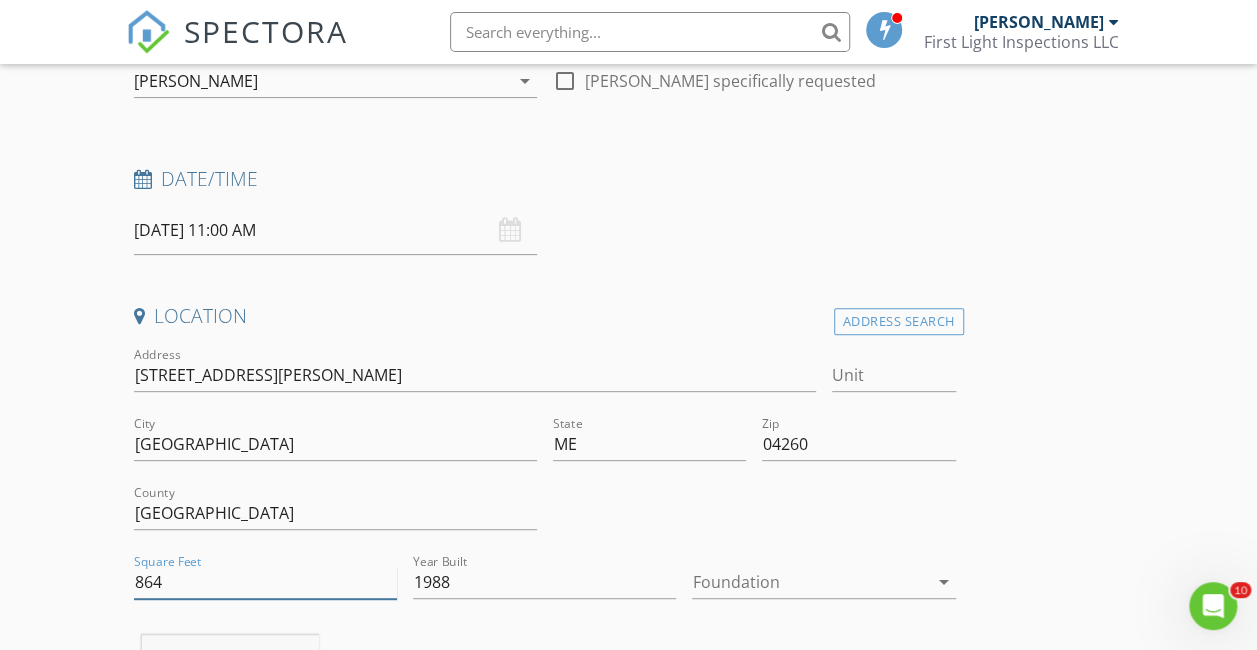 click on "864" at bounding box center [265, 582] 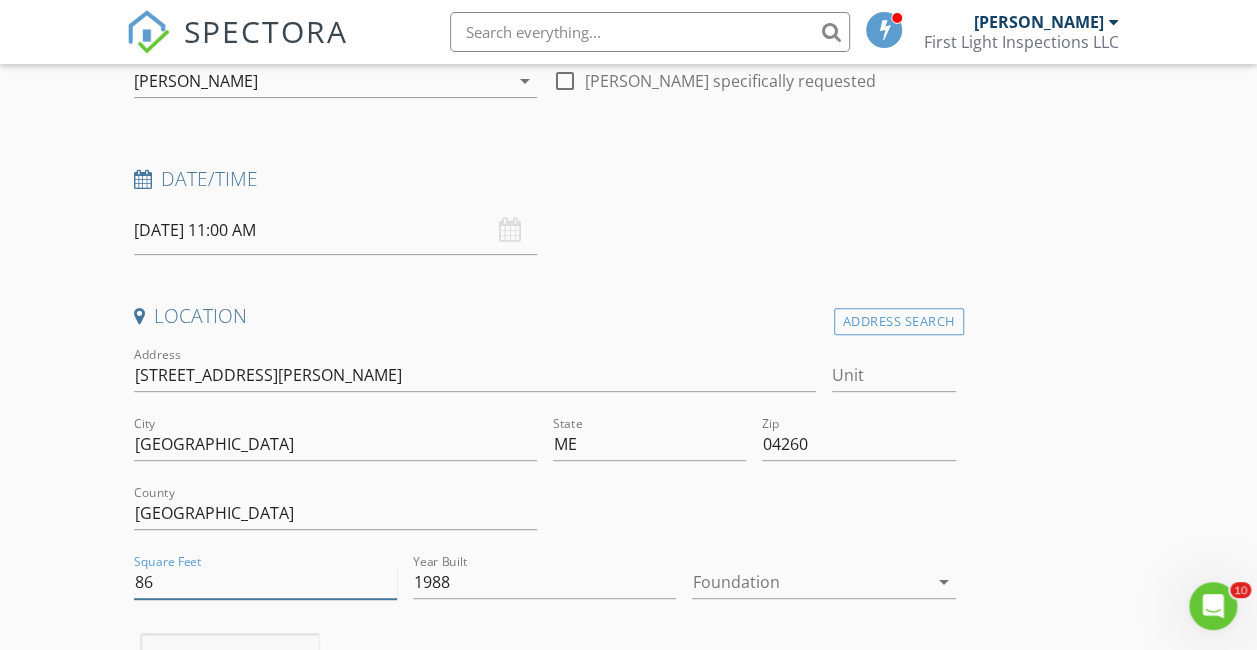 type on "8" 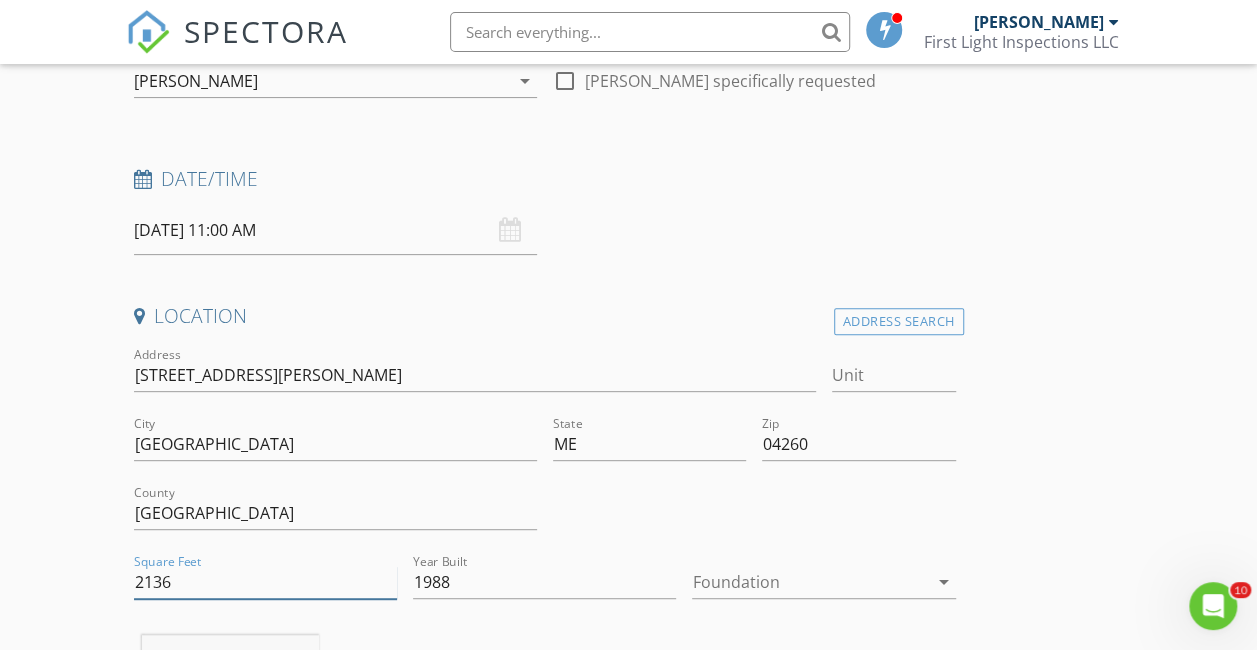 type on "2136" 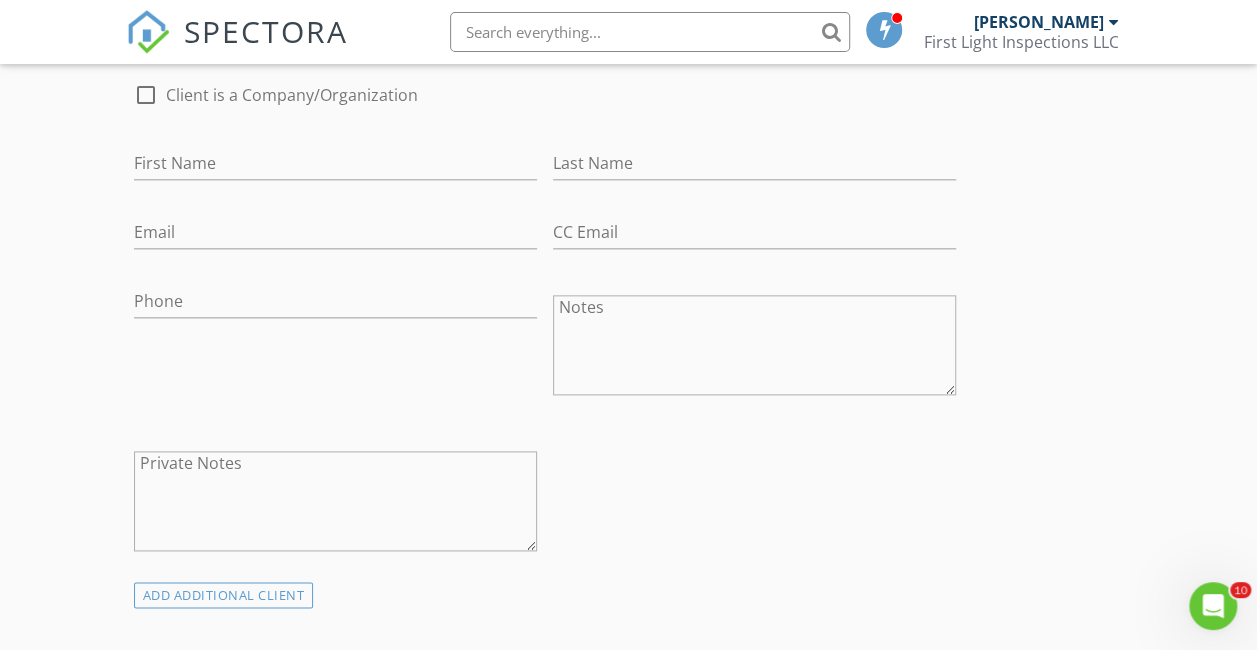 scroll, scrollTop: 1066, scrollLeft: 0, axis: vertical 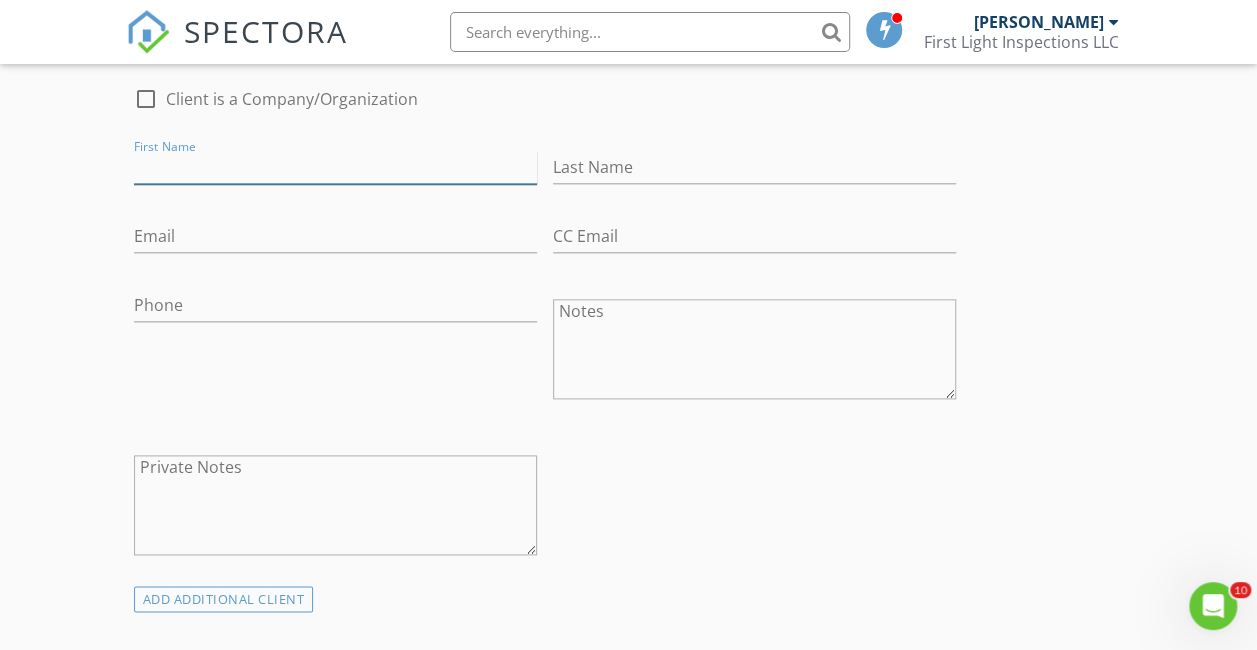 click on "First Name" at bounding box center [335, 167] 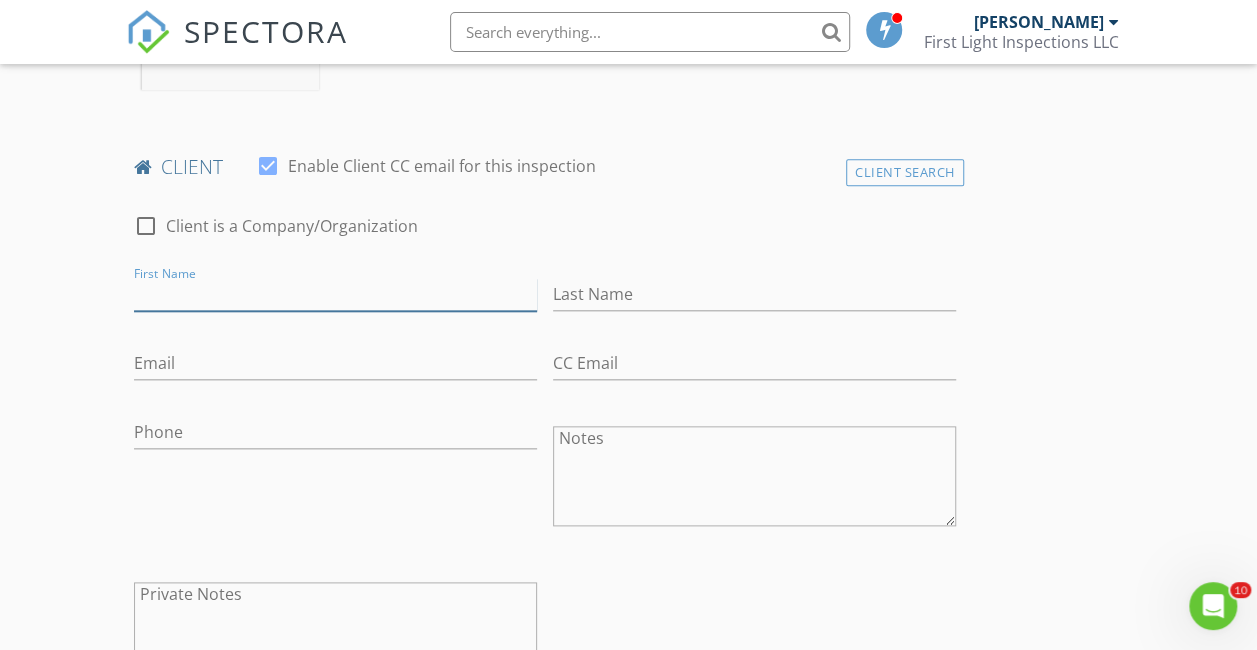 scroll, scrollTop: 903, scrollLeft: 0, axis: vertical 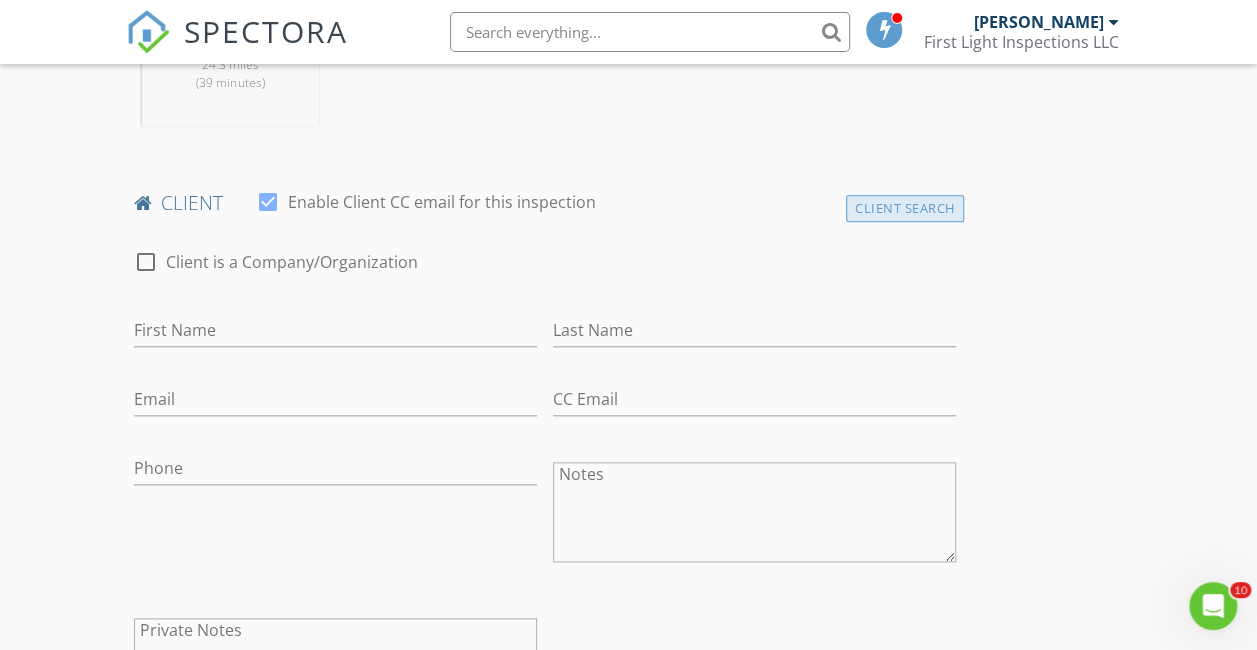 click on "Client Search" at bounding box center [905, 208] 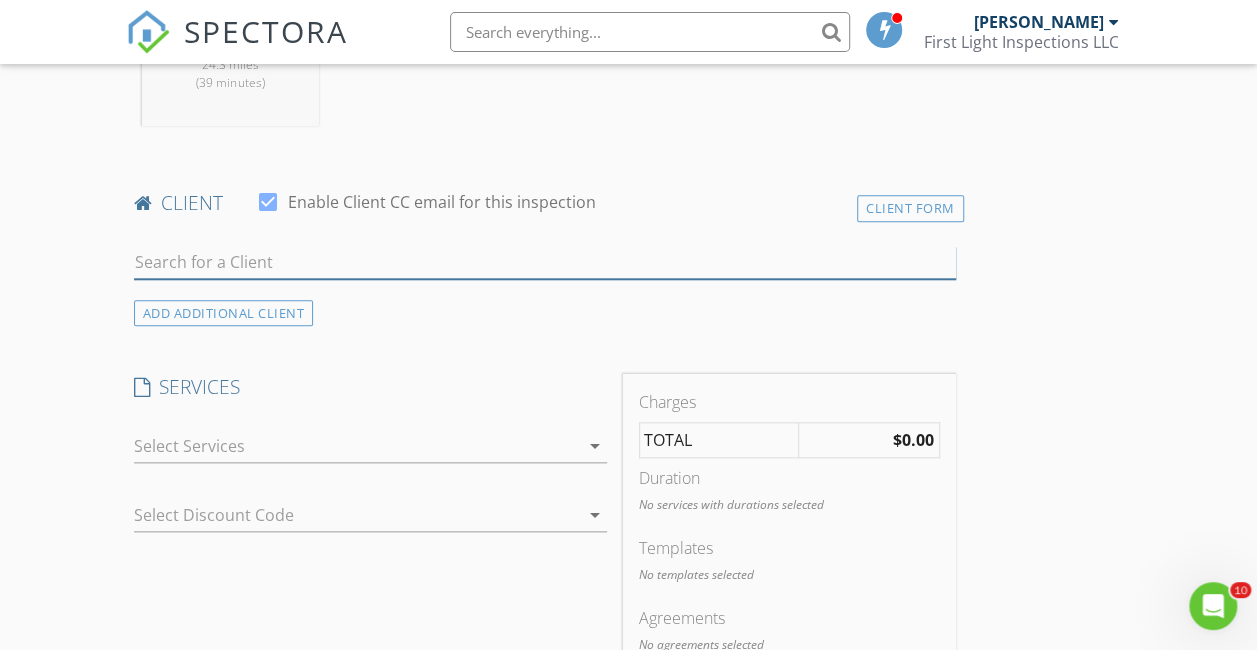 click at bounding box center [545, 262] 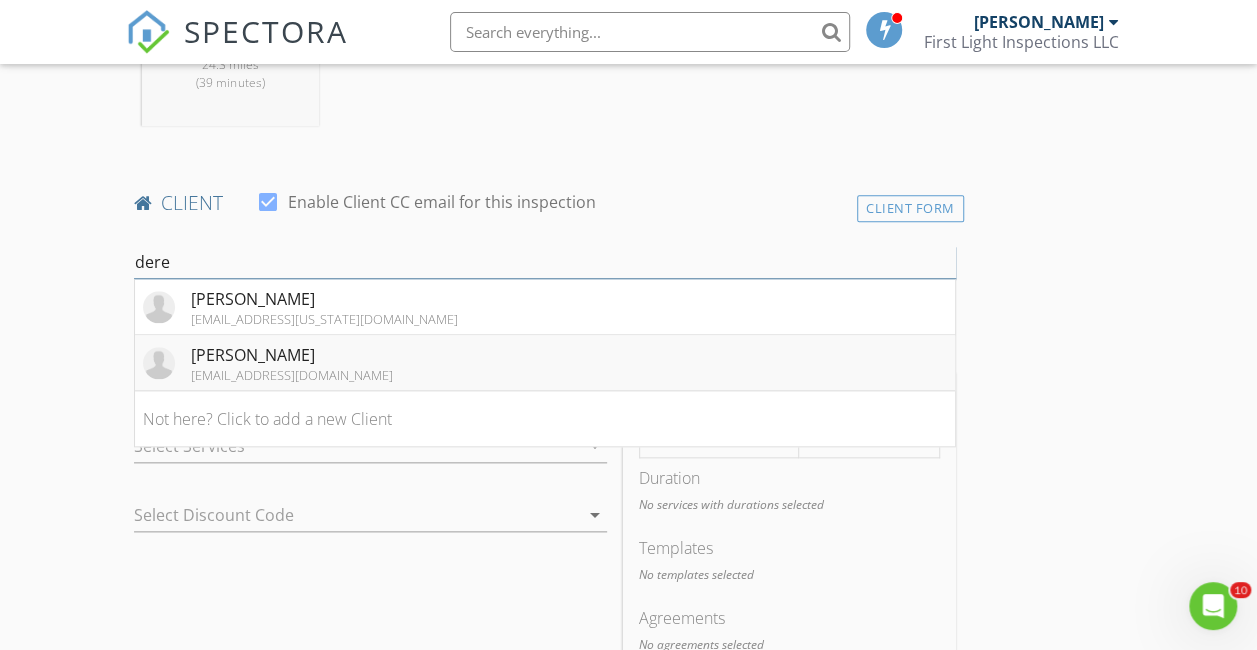 type on "dere" 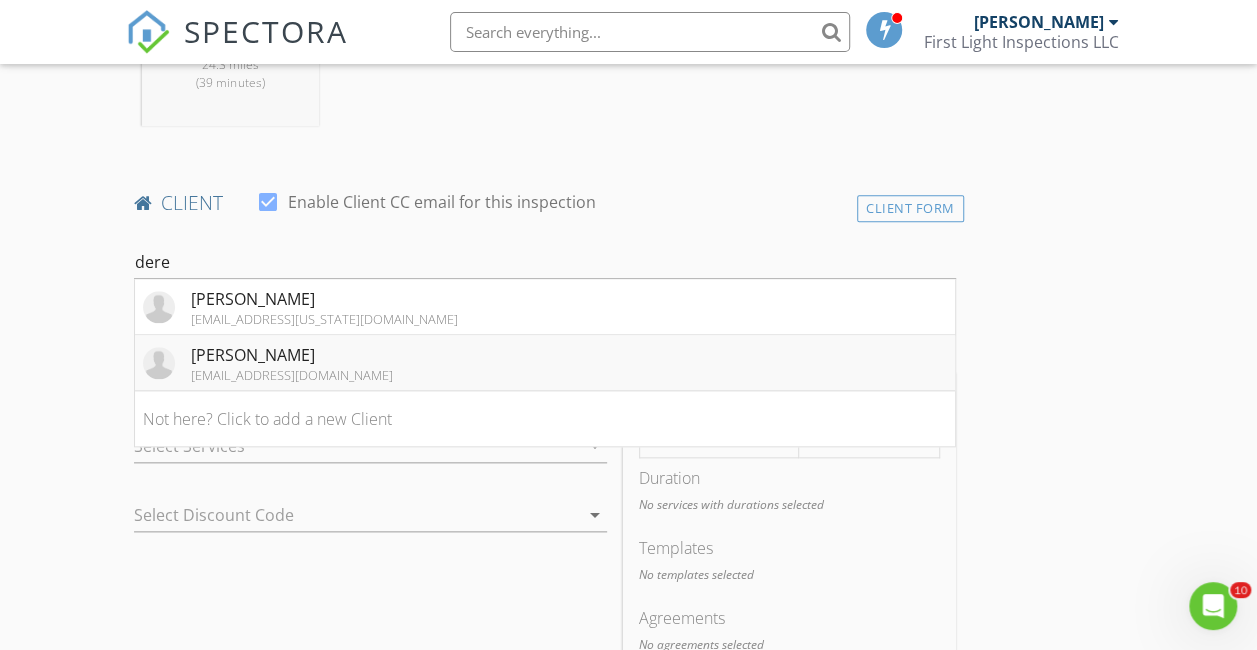 click on "[PERSON_NAME]" at bounding box center [292, 355] 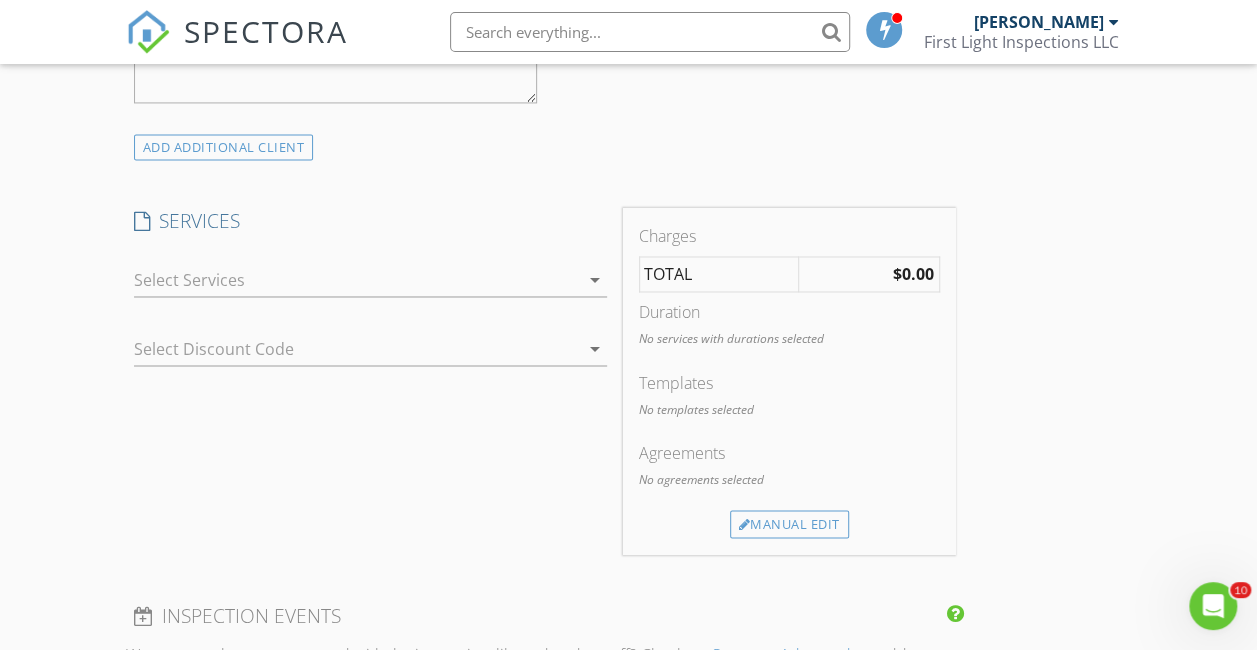 scroll, scrollTop: 1514, scrollLeft: 0, axis: vertical 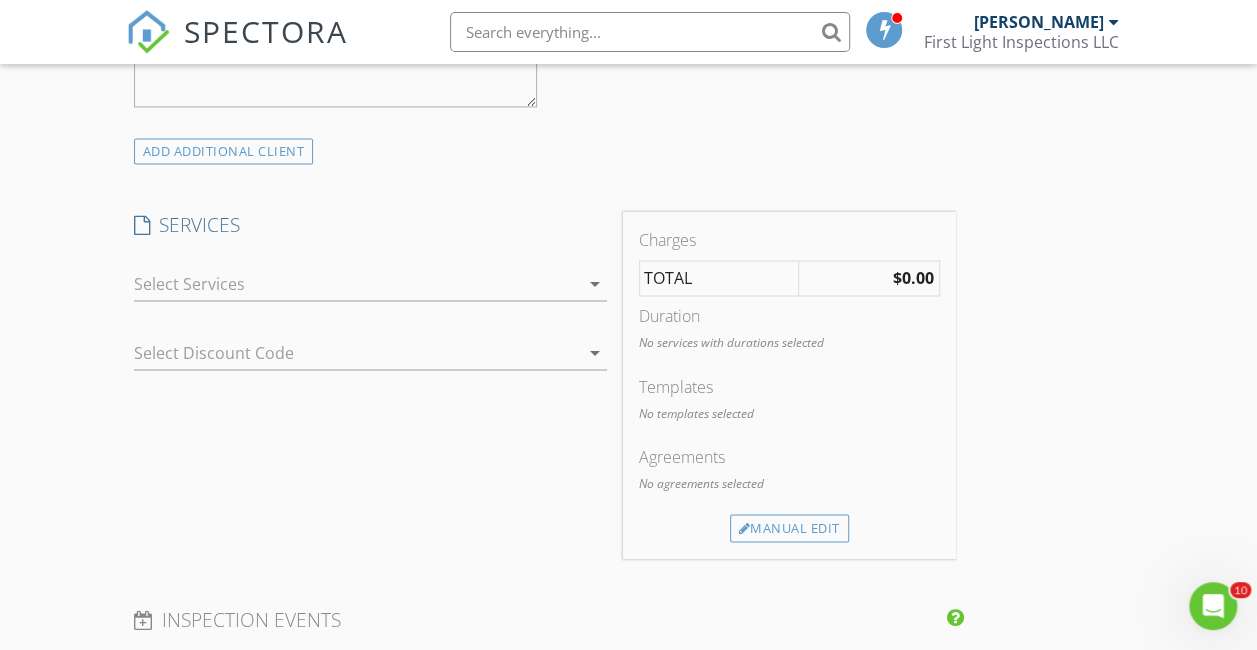 click at bounding box center [356, 284] 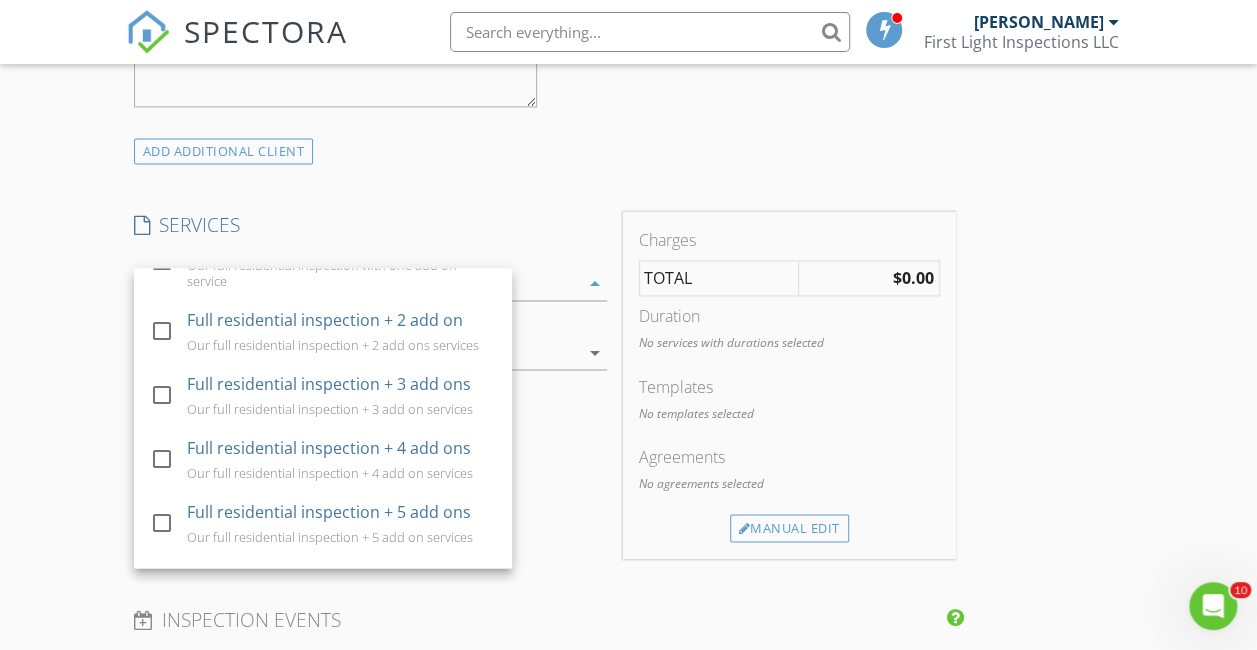 scroll, scrollTop: 0, scrollLeft: 0, axis: both 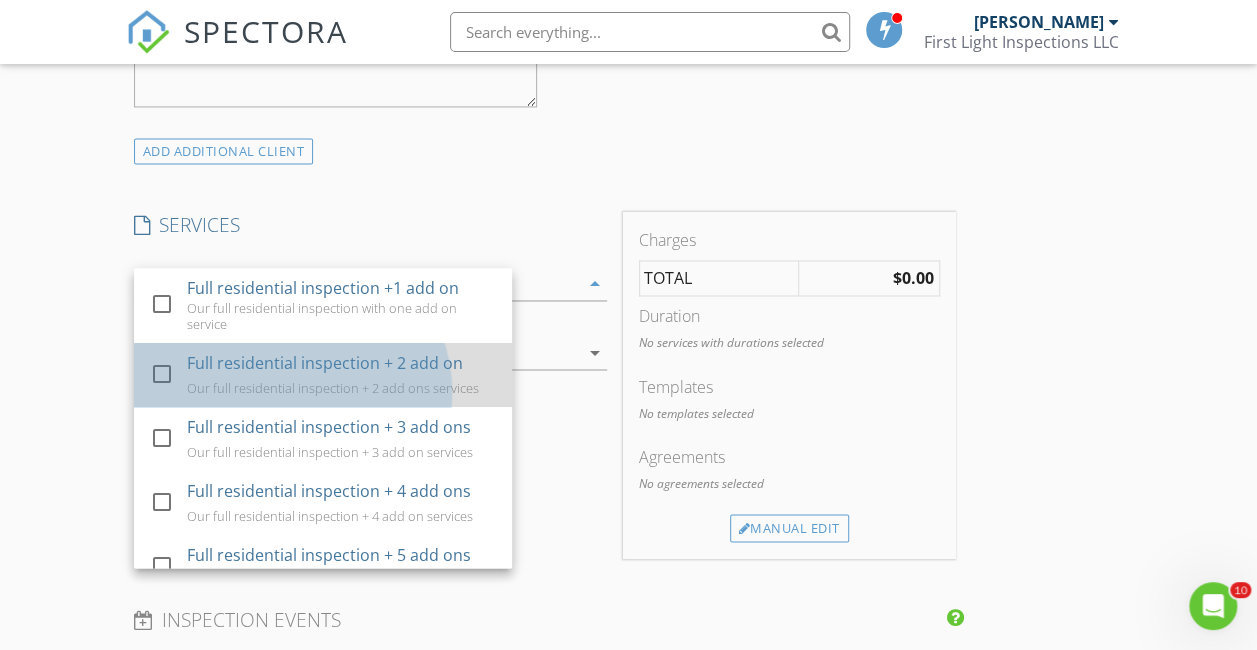 click on "Full residential inspection + 2 add on" at bounding box center [325, 363] 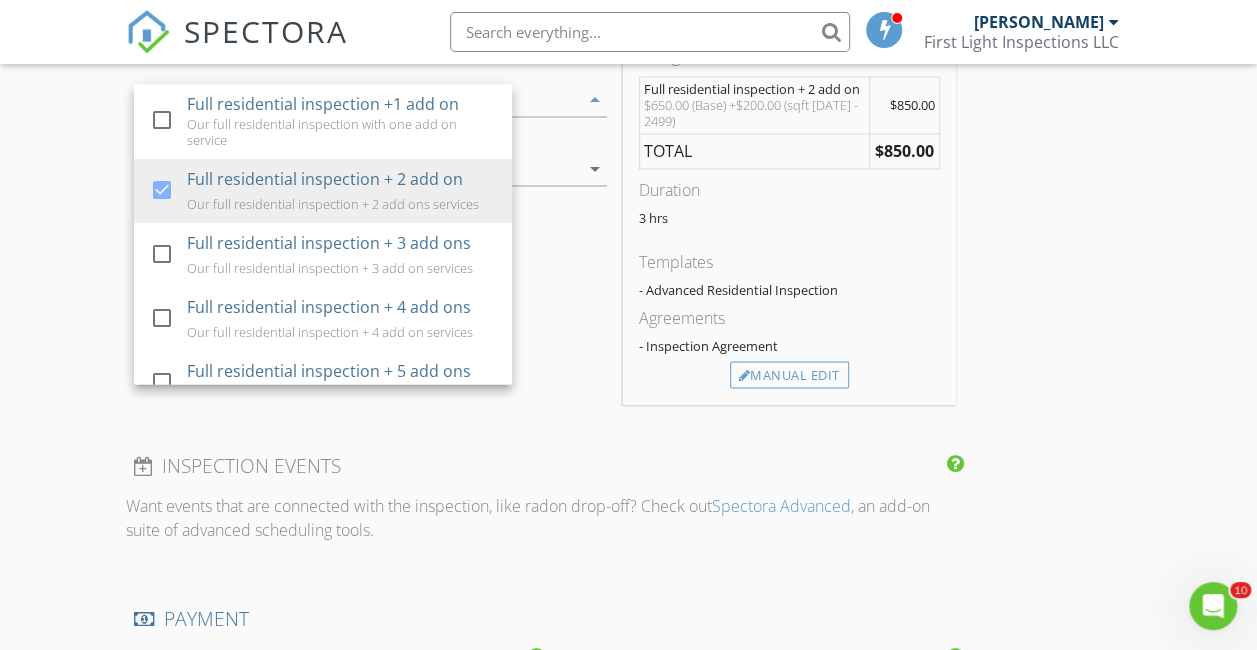 scroll, scrollTop: 1746, scrollLeft: 0, axis: vertical 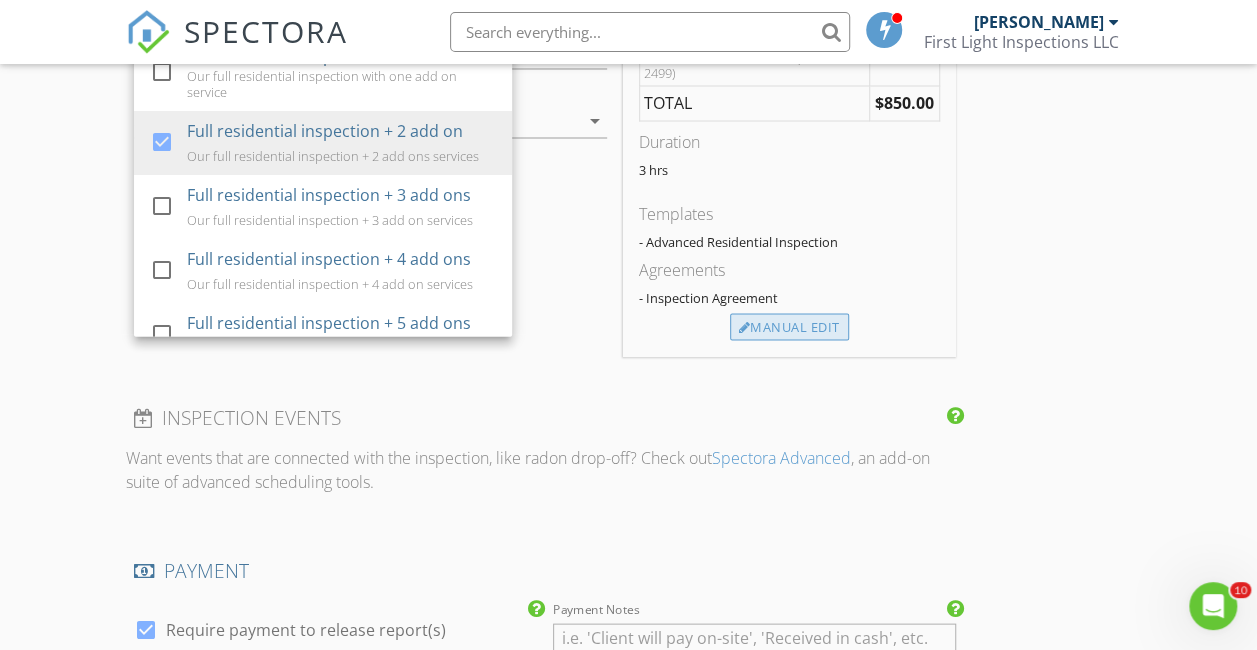 click on "Manual Edit" at bounding box center (789, 327) 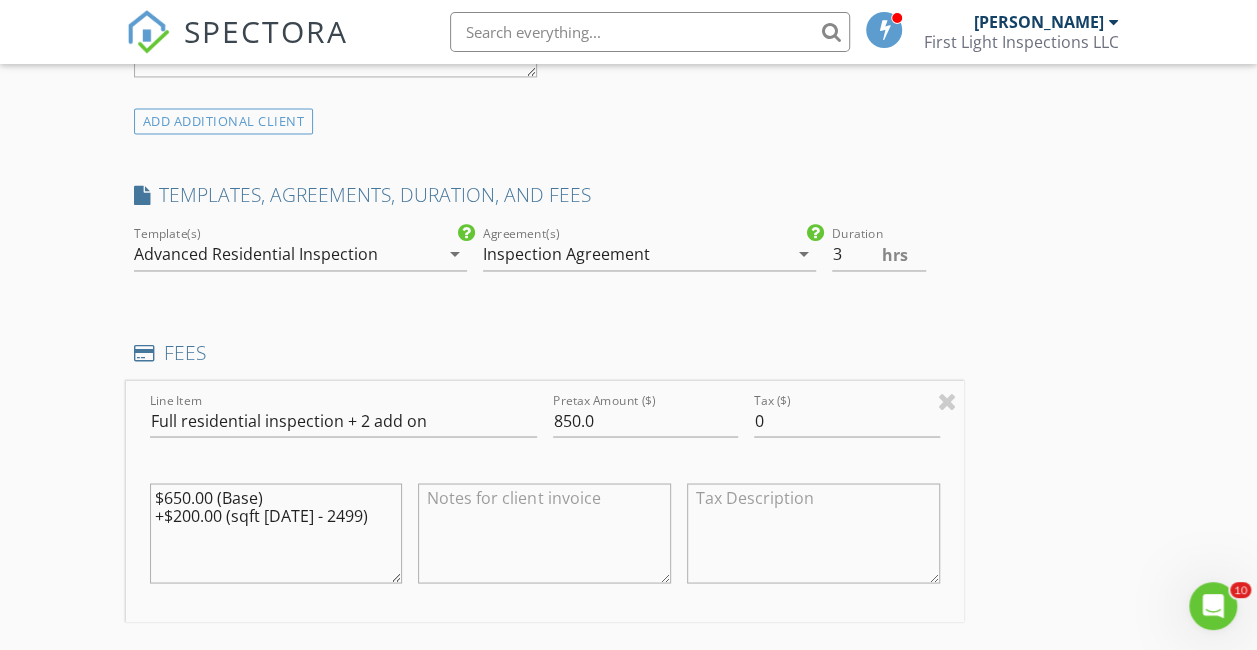 scroll, scrollTop: 1506, scrollLeft: 0, axis: vertical 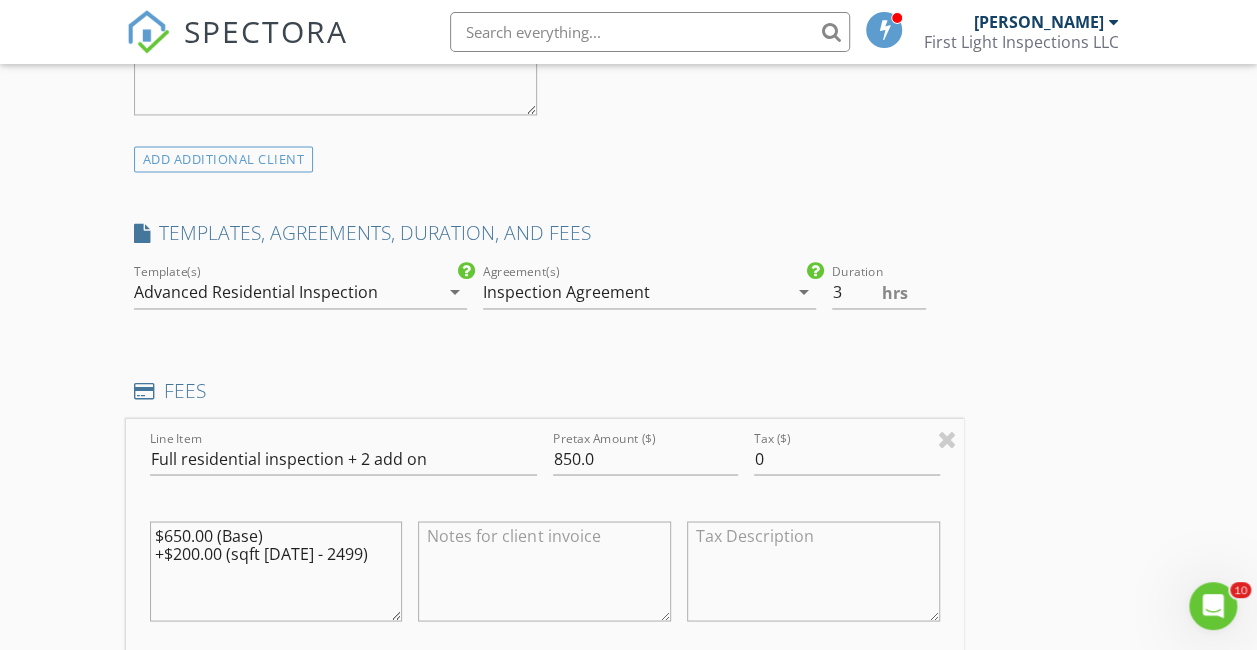 click on "Inspection Agreement" at bounding box center [566, 292] 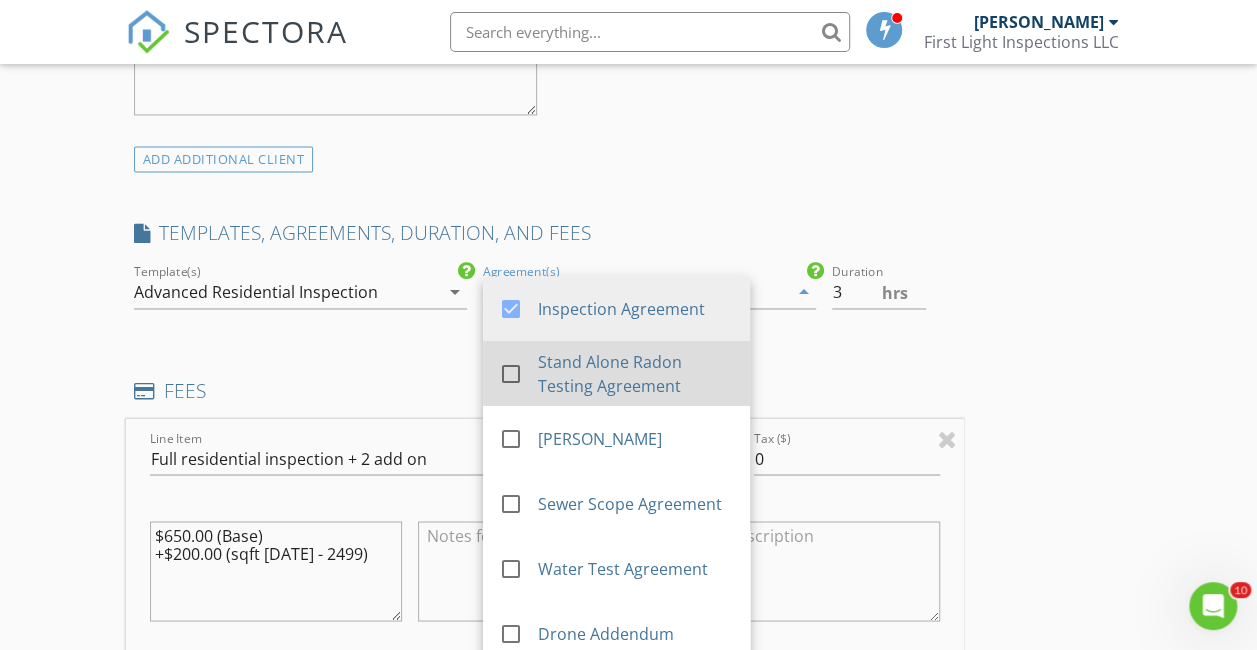 click at bounding box center (511, 374) 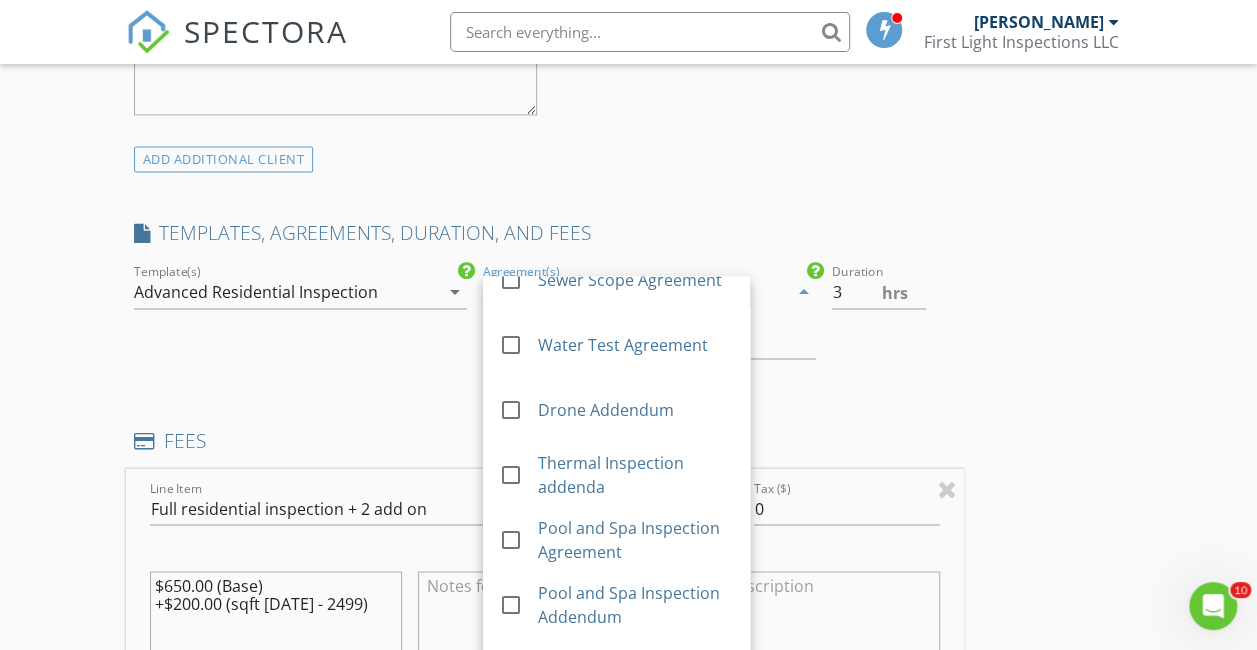 scroll, scrollTop: 239, scrollLeft: 0, axis: vertical 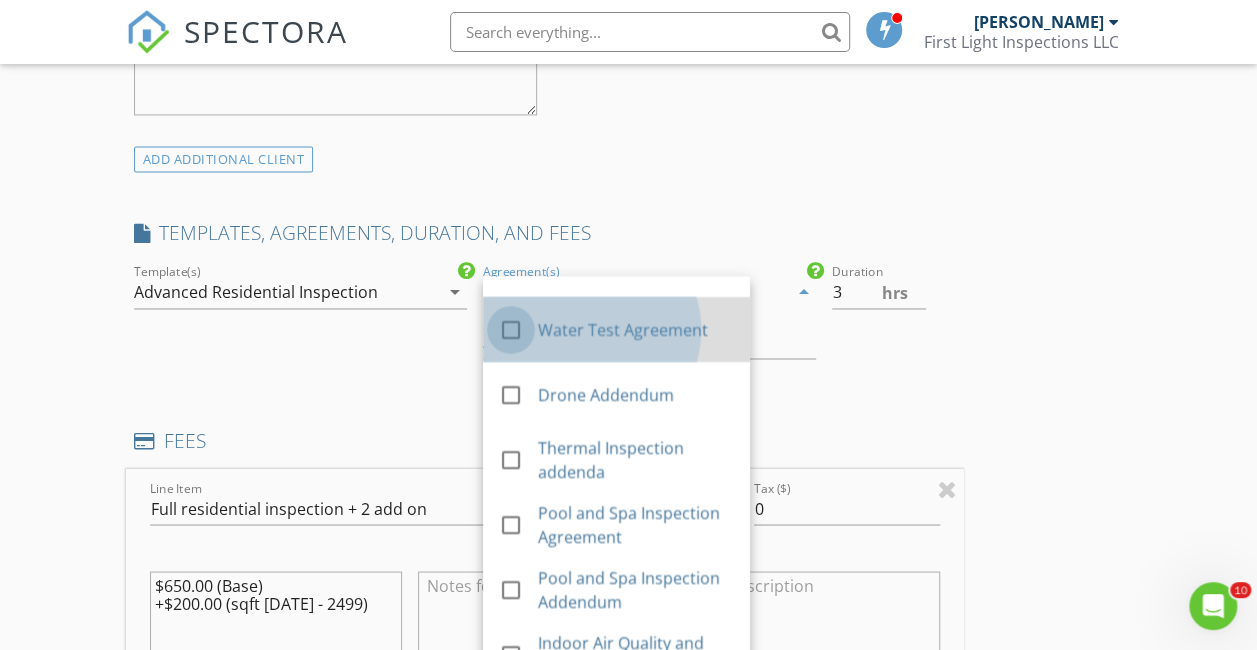 click at bounding box center [511, 330] 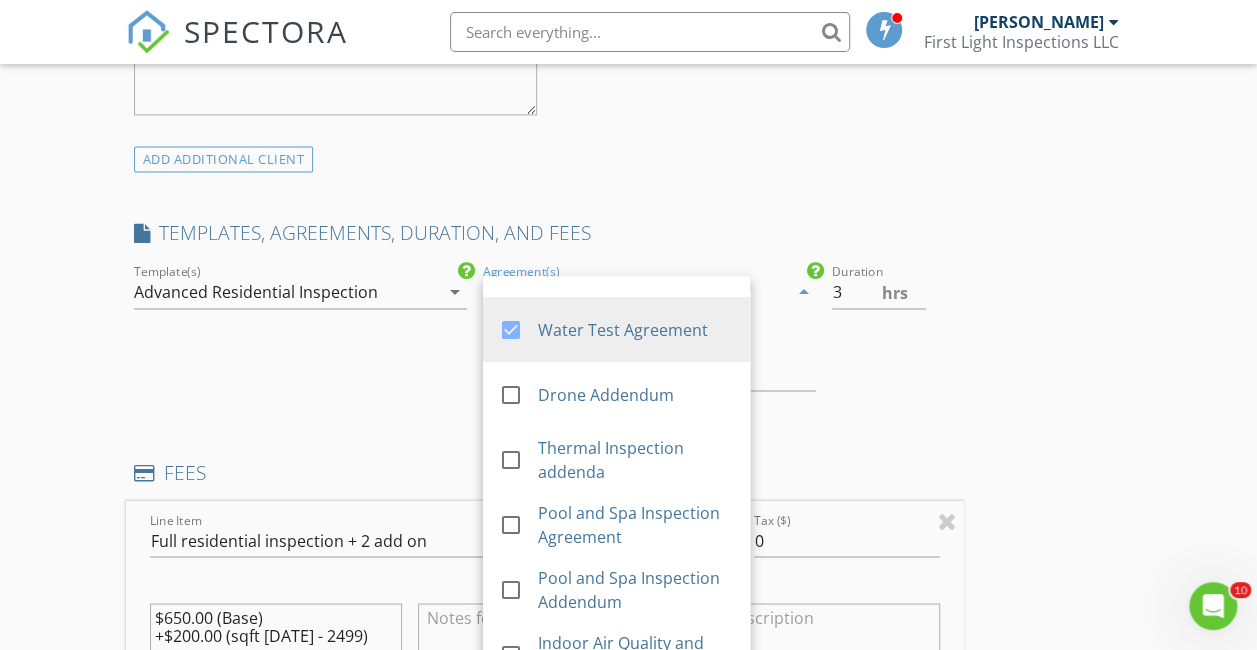 scroll, scrollTop: 319, scrollLeft: 0, axis: vertical 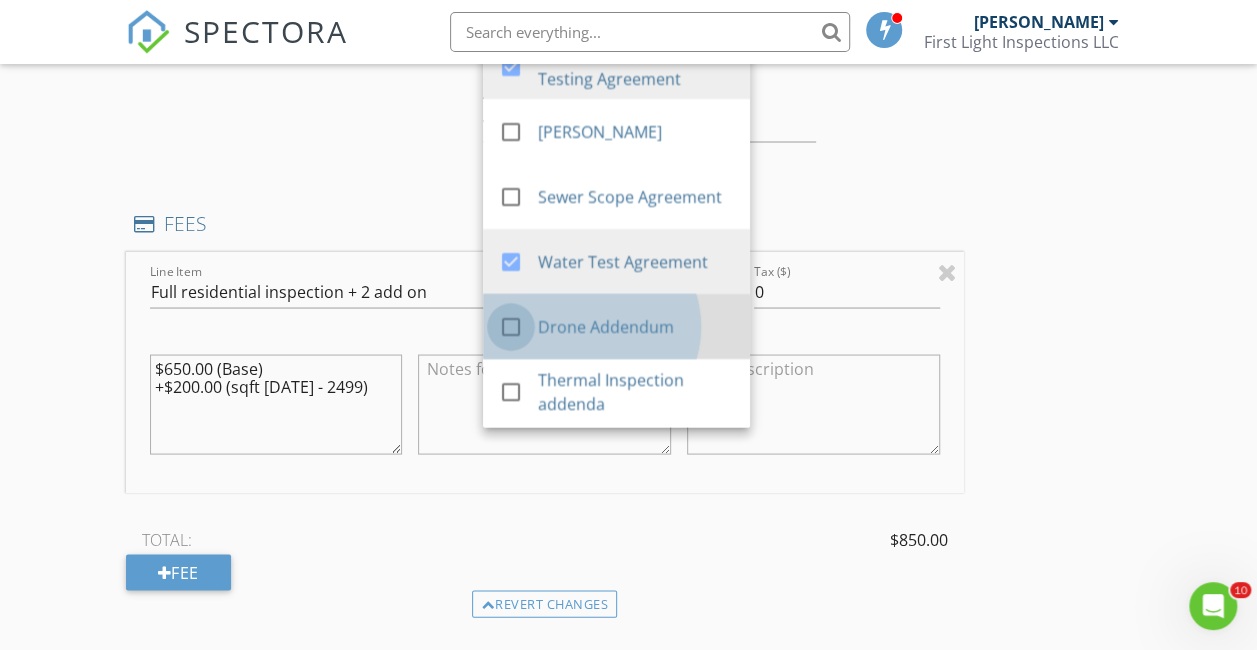 click at bounding box center (511, 327) 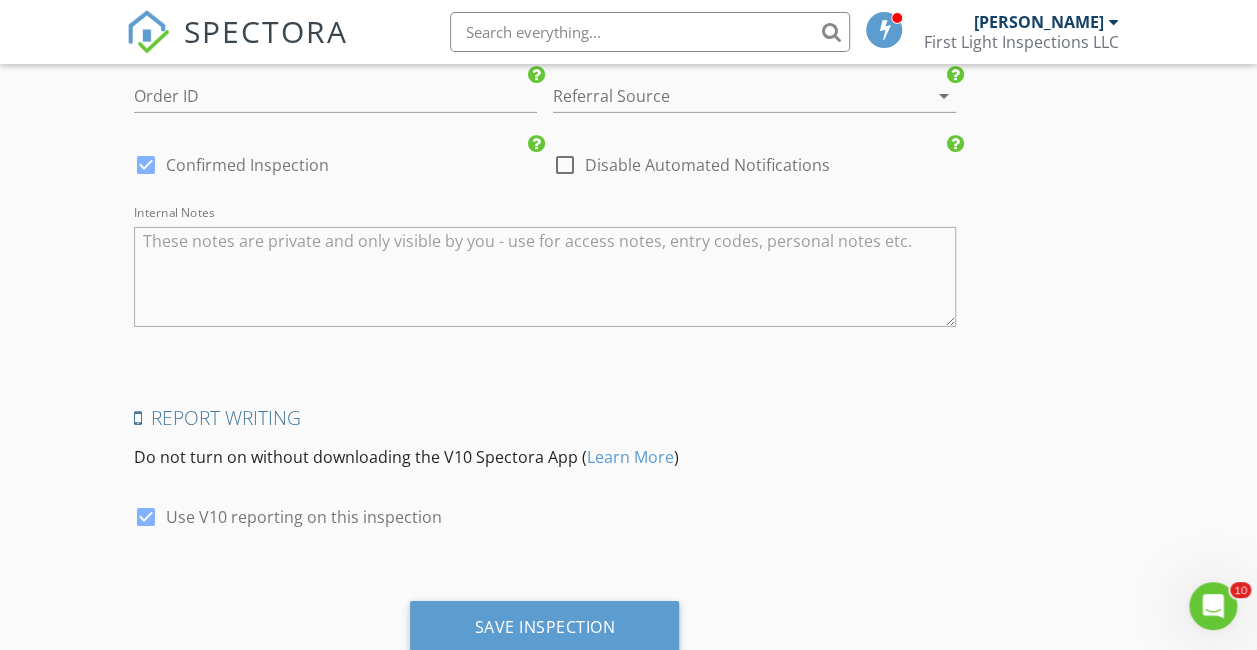 scroll, scrollTop: 3273, scrollLeft: 0, axis: vertical 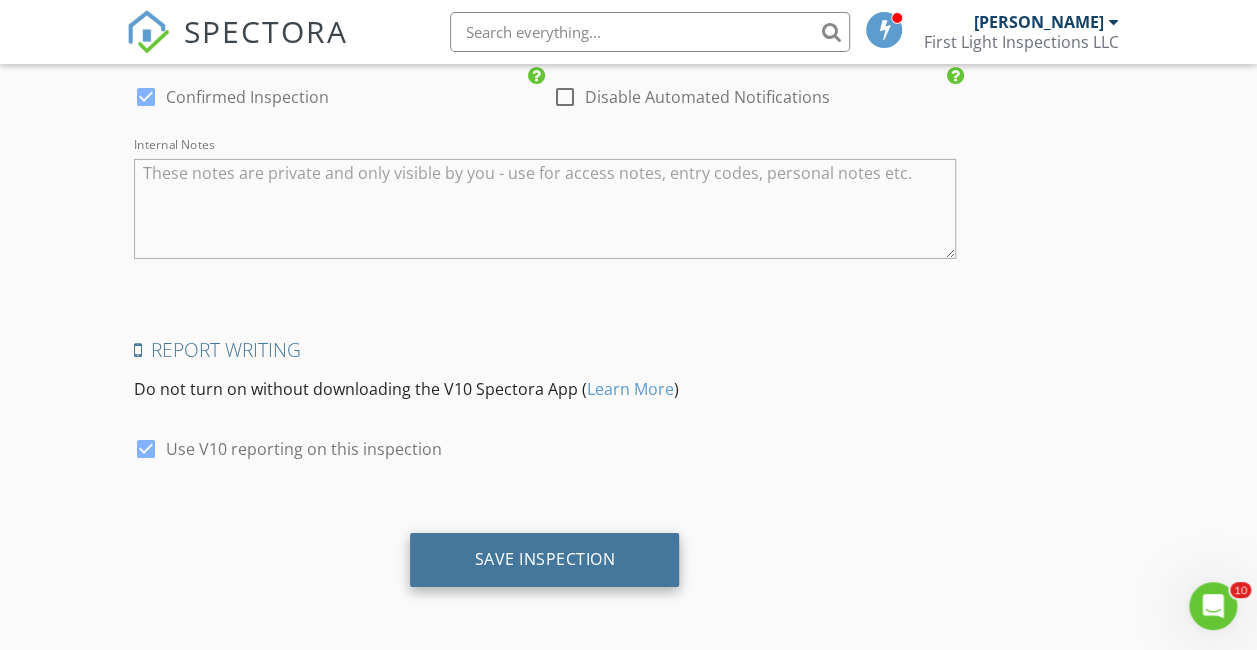 click on "Save Inspection" at bounding box center (544, 559) 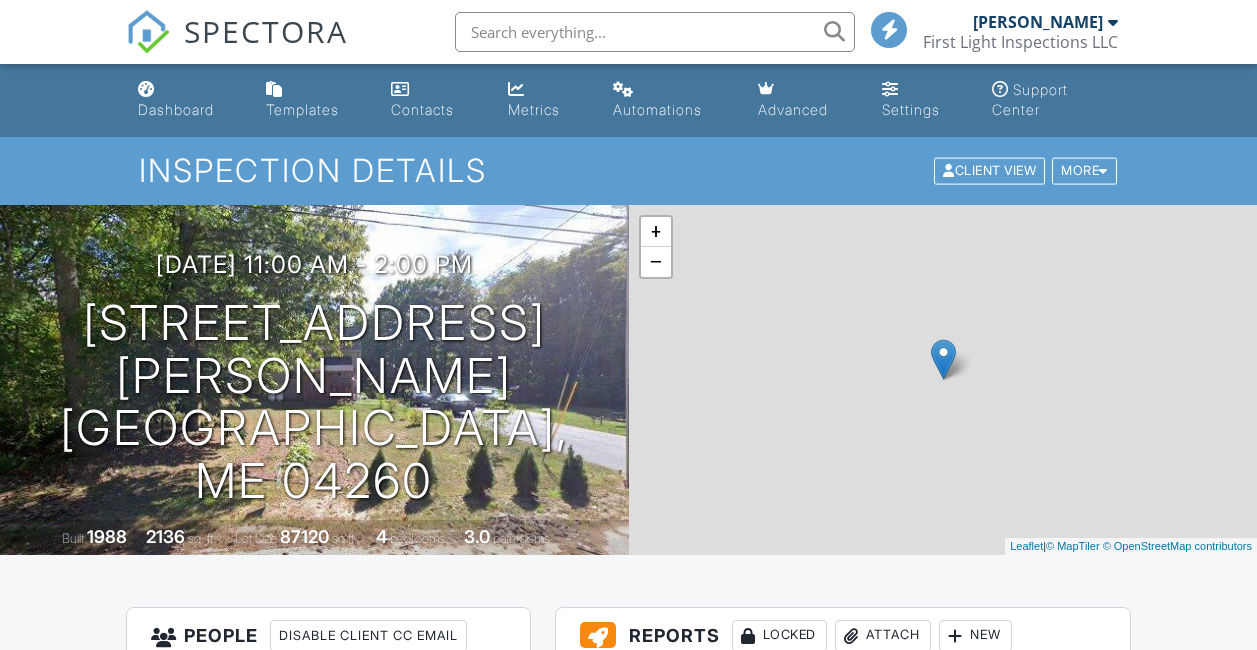 scroll, scrollTop: 0, scrollLeft: 0, axis: both 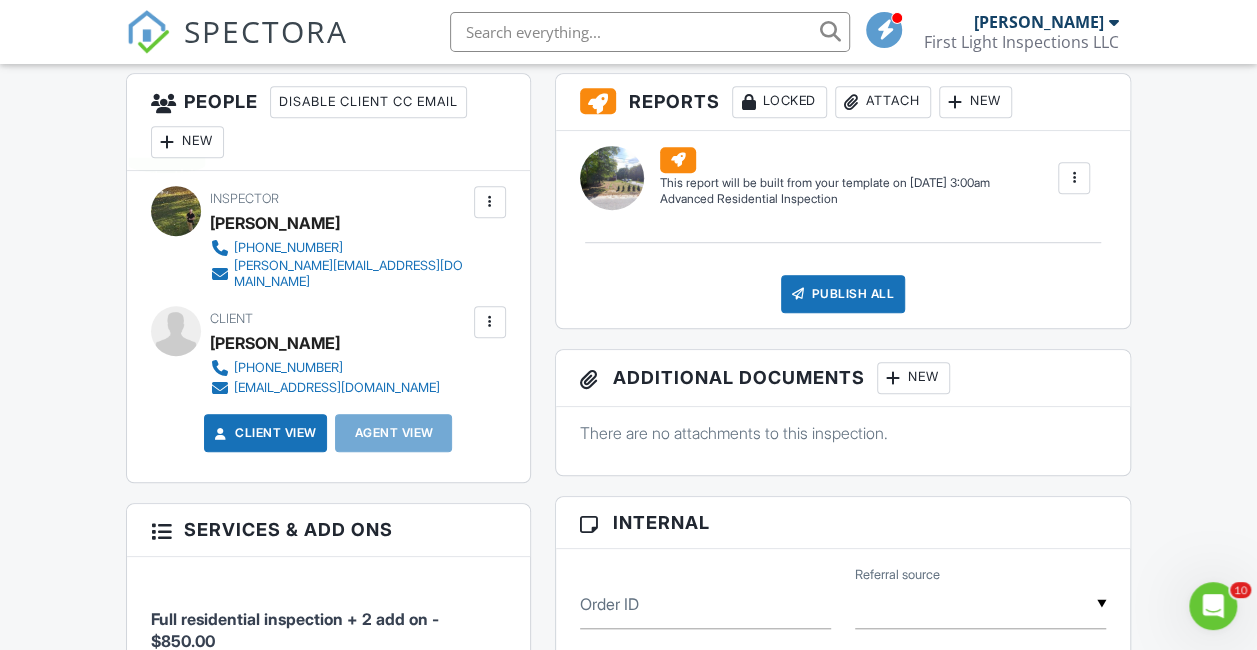 click at bounding box center (168, 142) 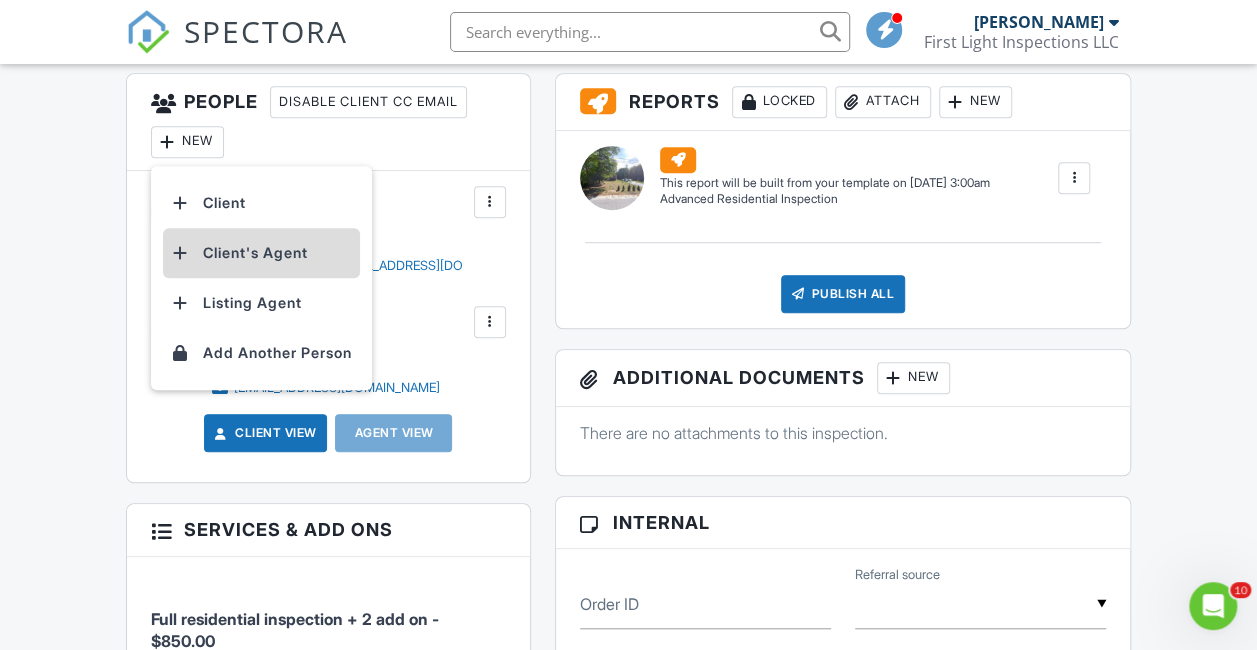 click at bounding box center [181, 253] 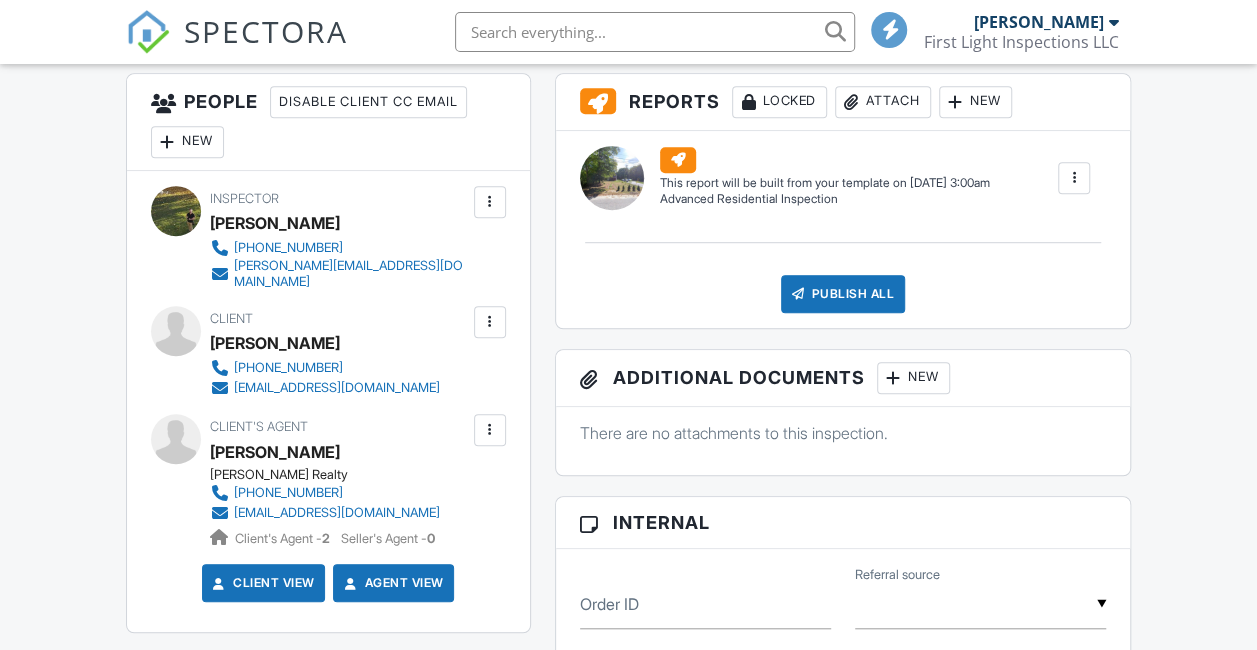 scroll, scrollTop: 534, scrollLeft: 0, axis: vertical 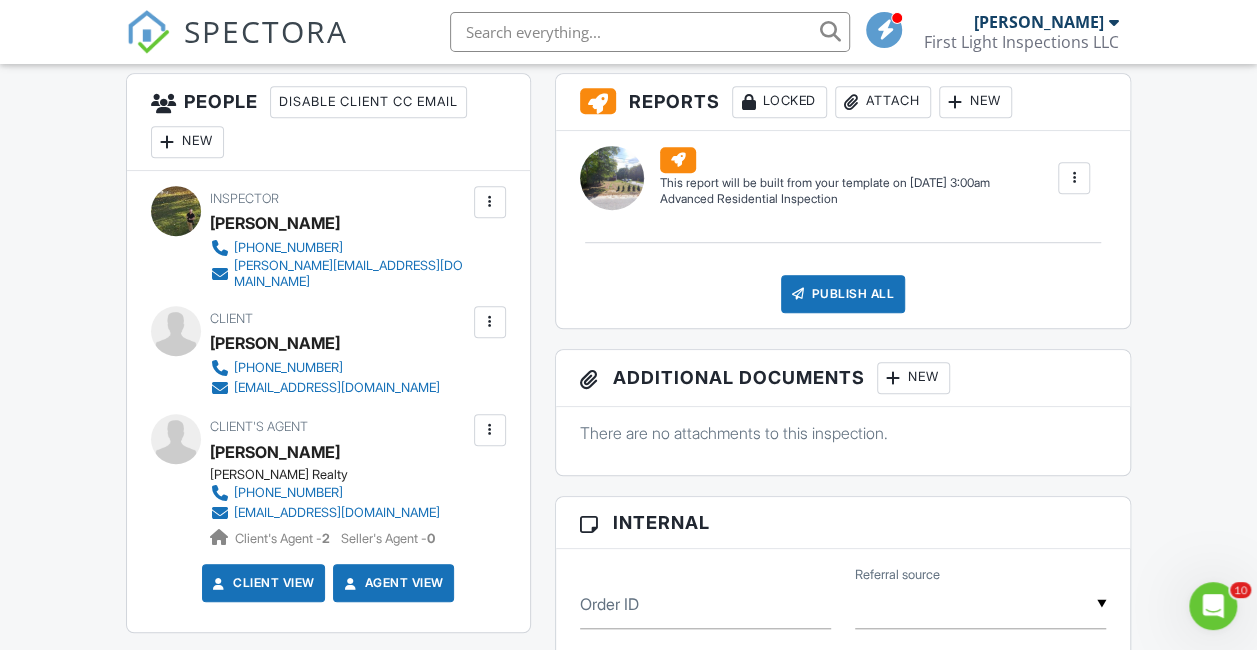 click on "New" at bounding box center (187, 142) 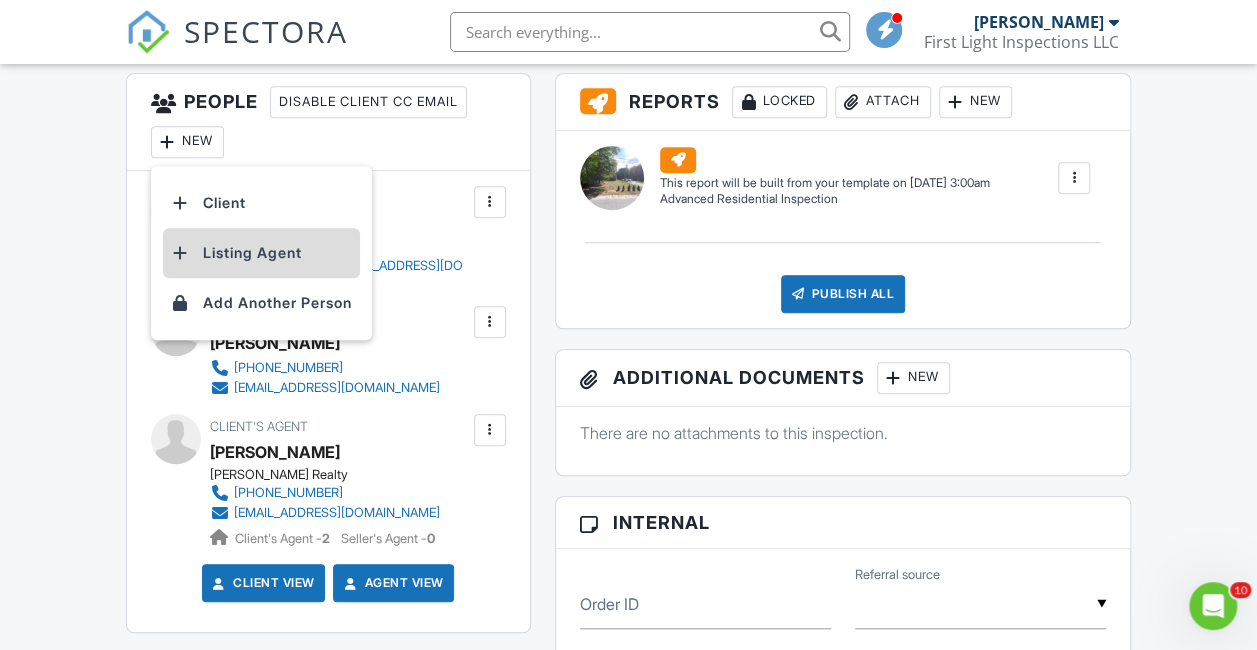 click on "Listing Agent" at bounding box center [261, 253] 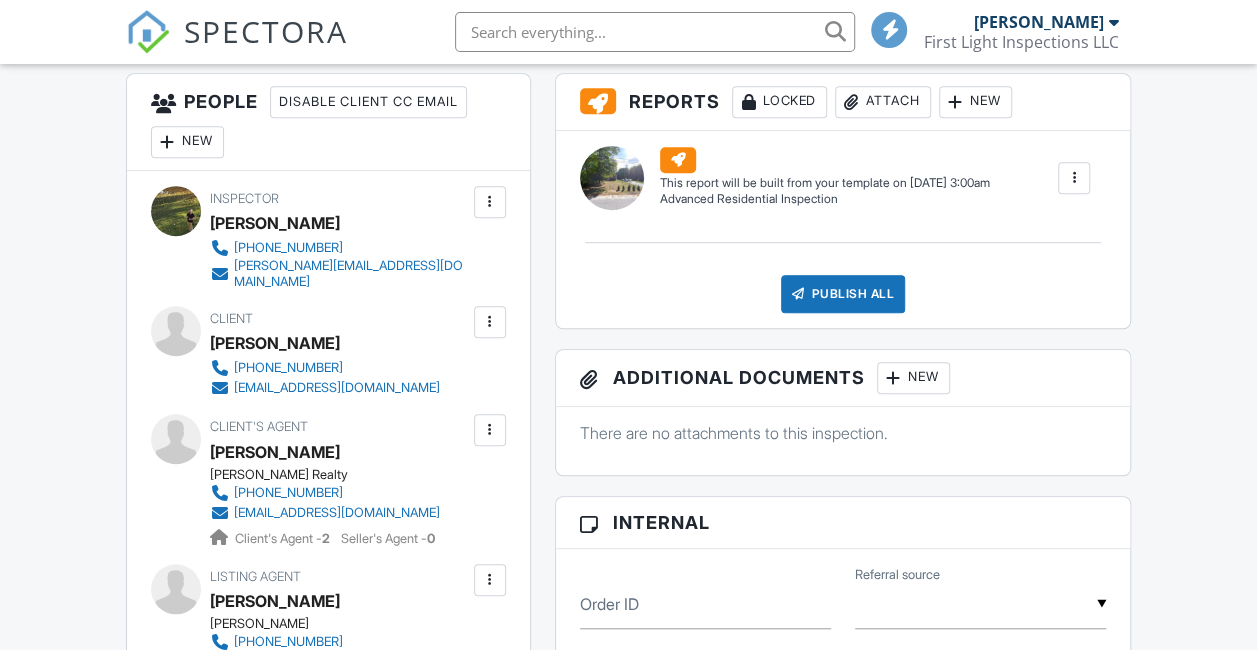 scroll, scrollTop: 534, scrollLeft: 0, axis: vertical 